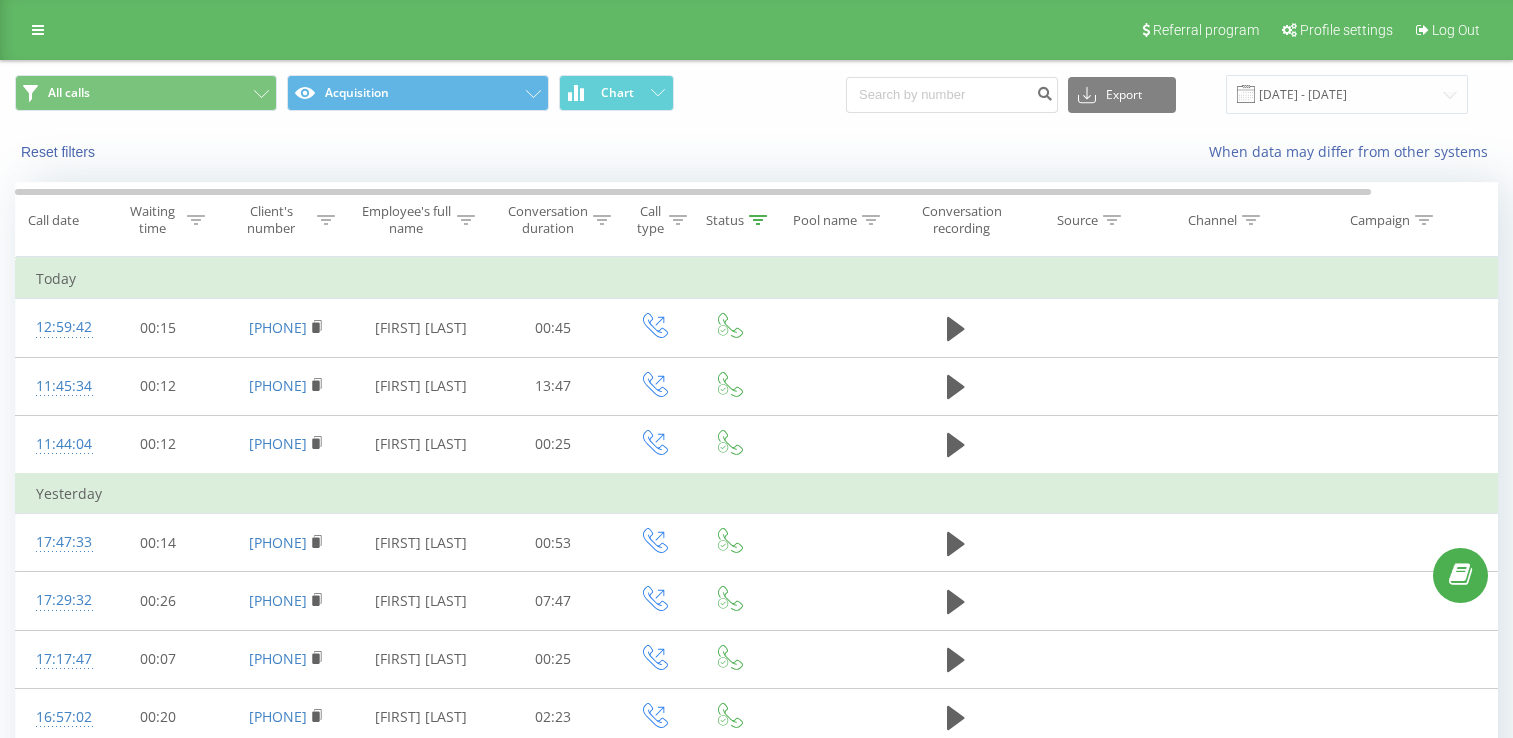 scroll, scrollTop: 0, scrollLeft: 0, axis: both 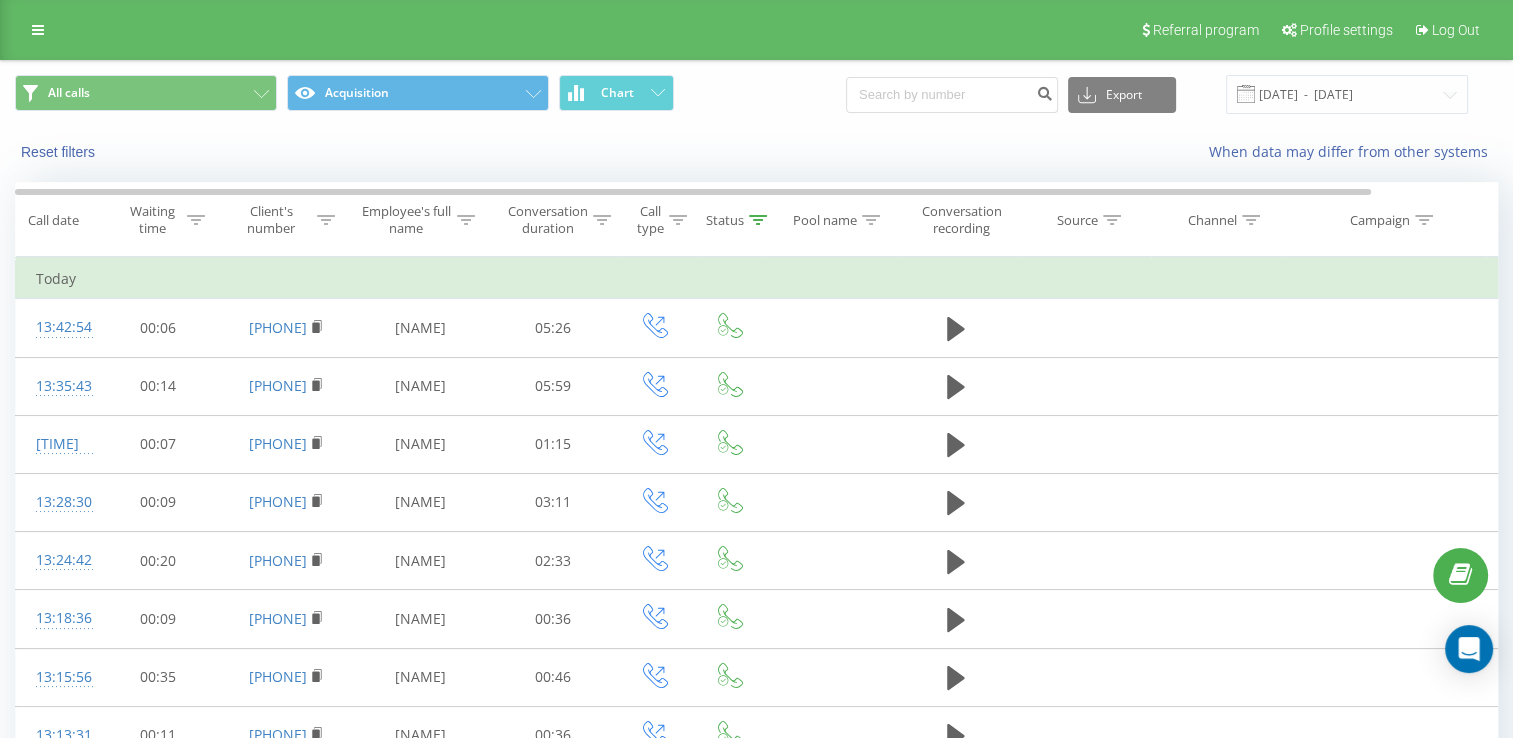 click 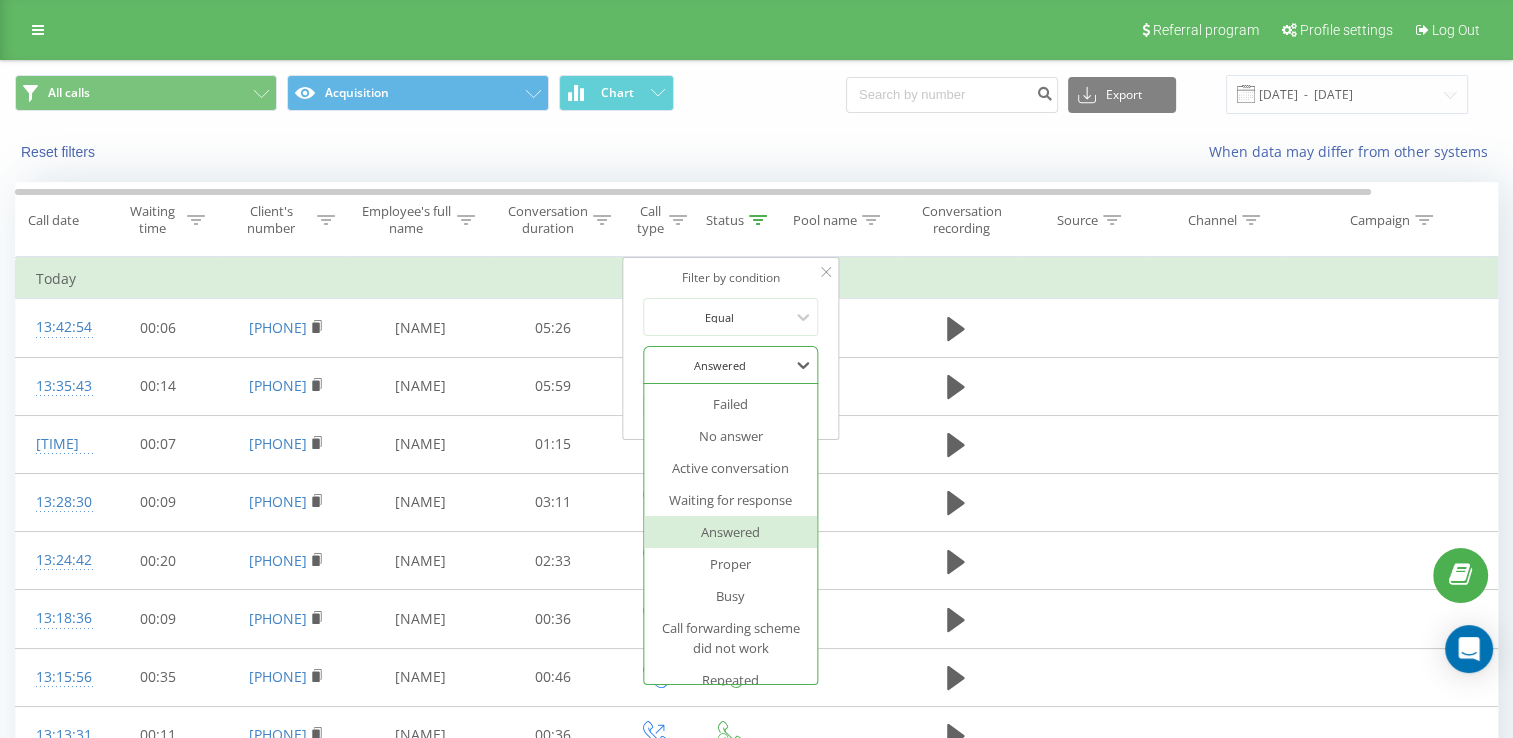 click on "Answered" at bounding box center (720, 365) 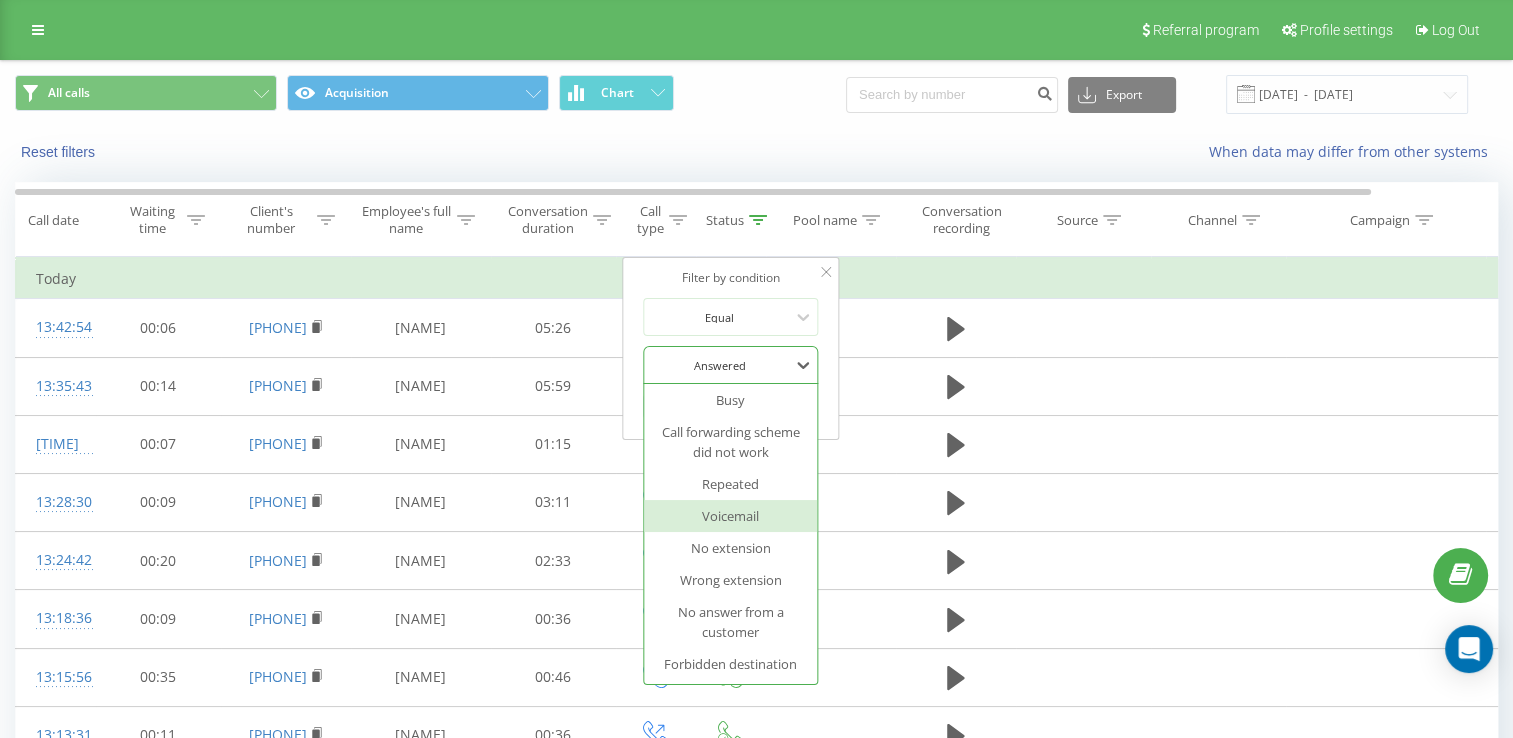 scroll, scrollTop: 0, scrollLeft: 0, axis: both 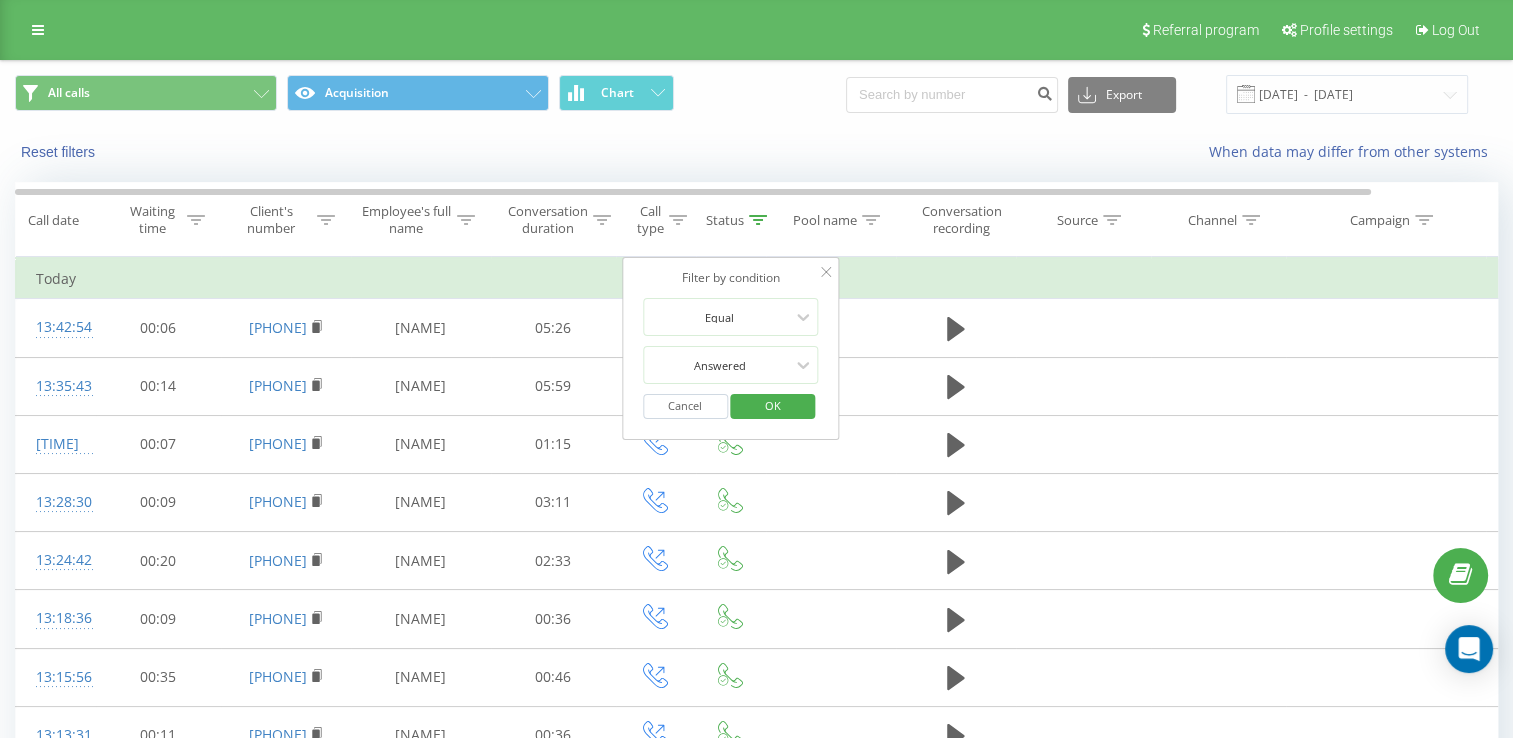 click on "Filter by condition" at bounding box center (731, 278) 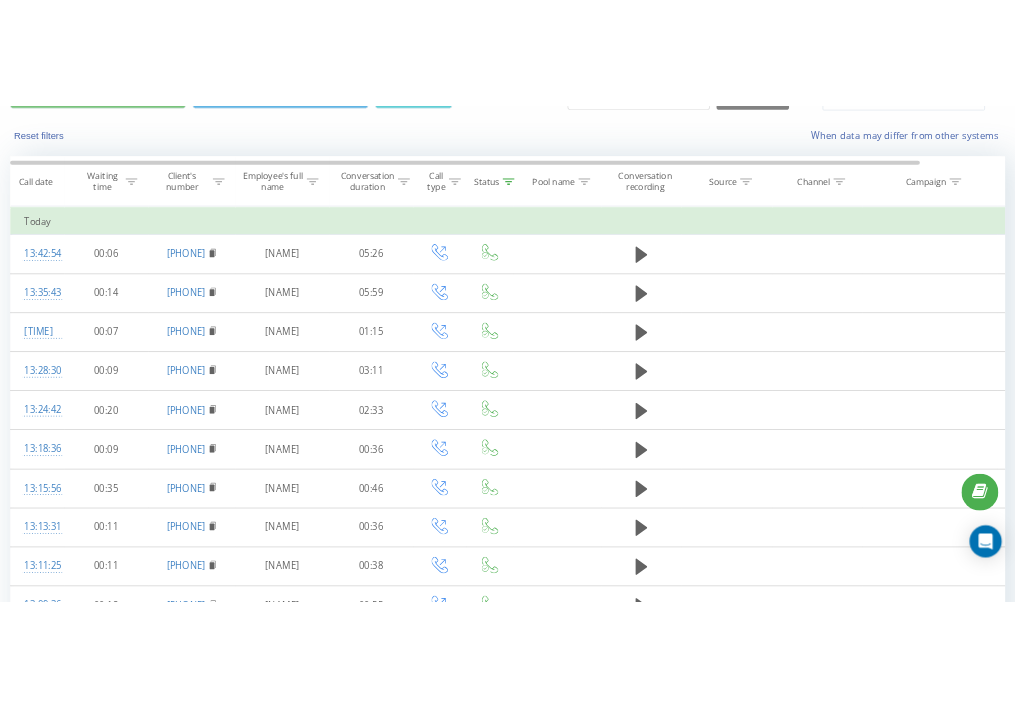 scroll, scrollTop: 104, scrollLeft: 0, axis: vertical 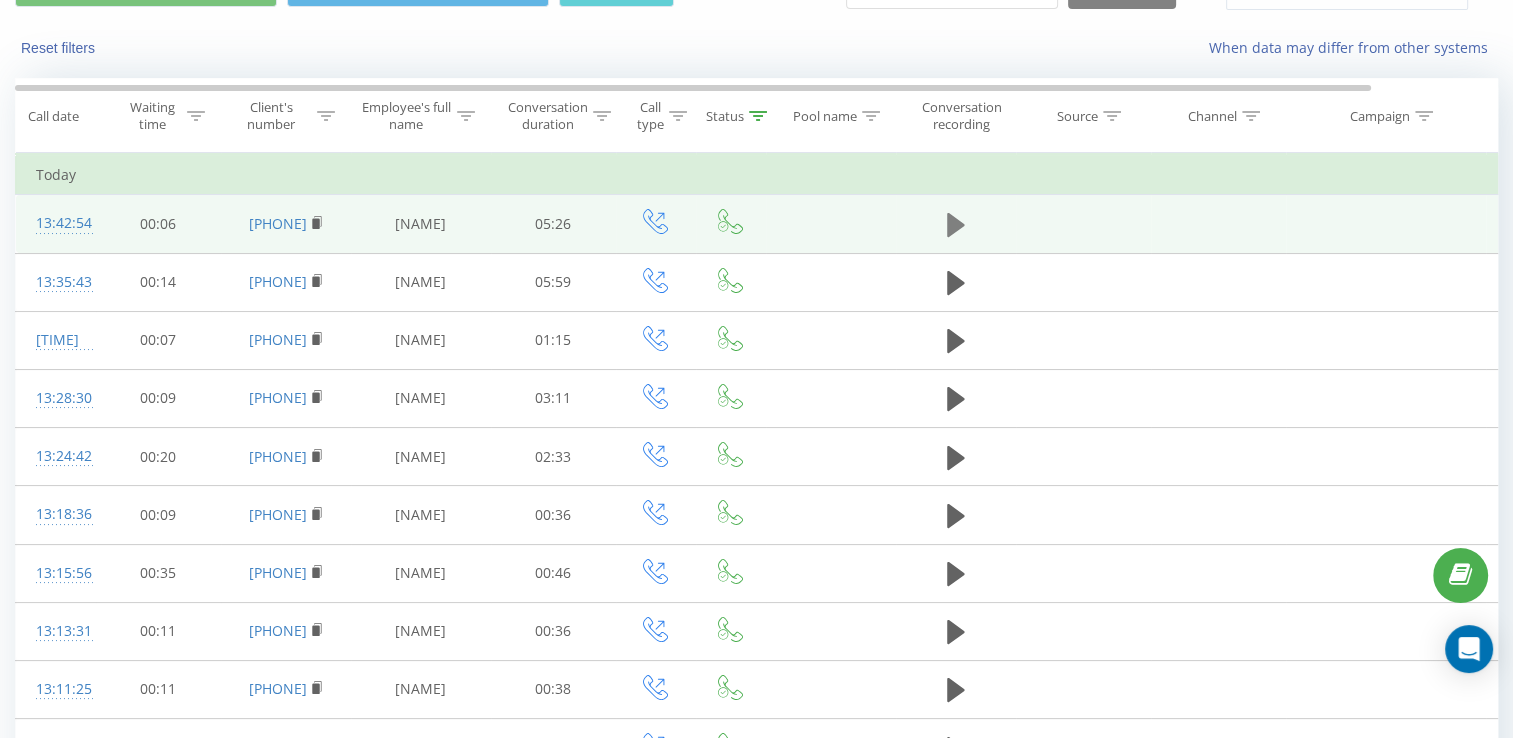 click 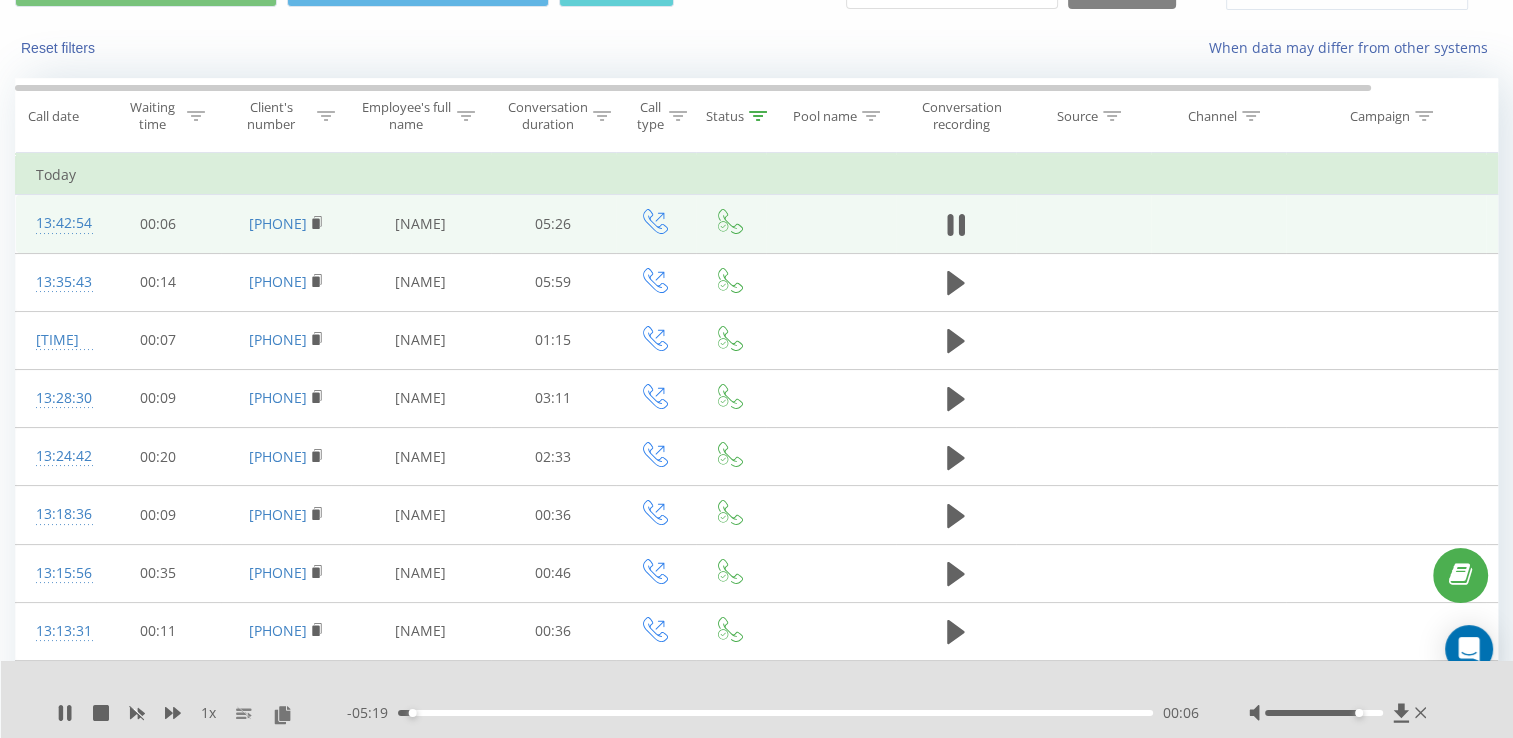click at bounding box center [1324, 713] 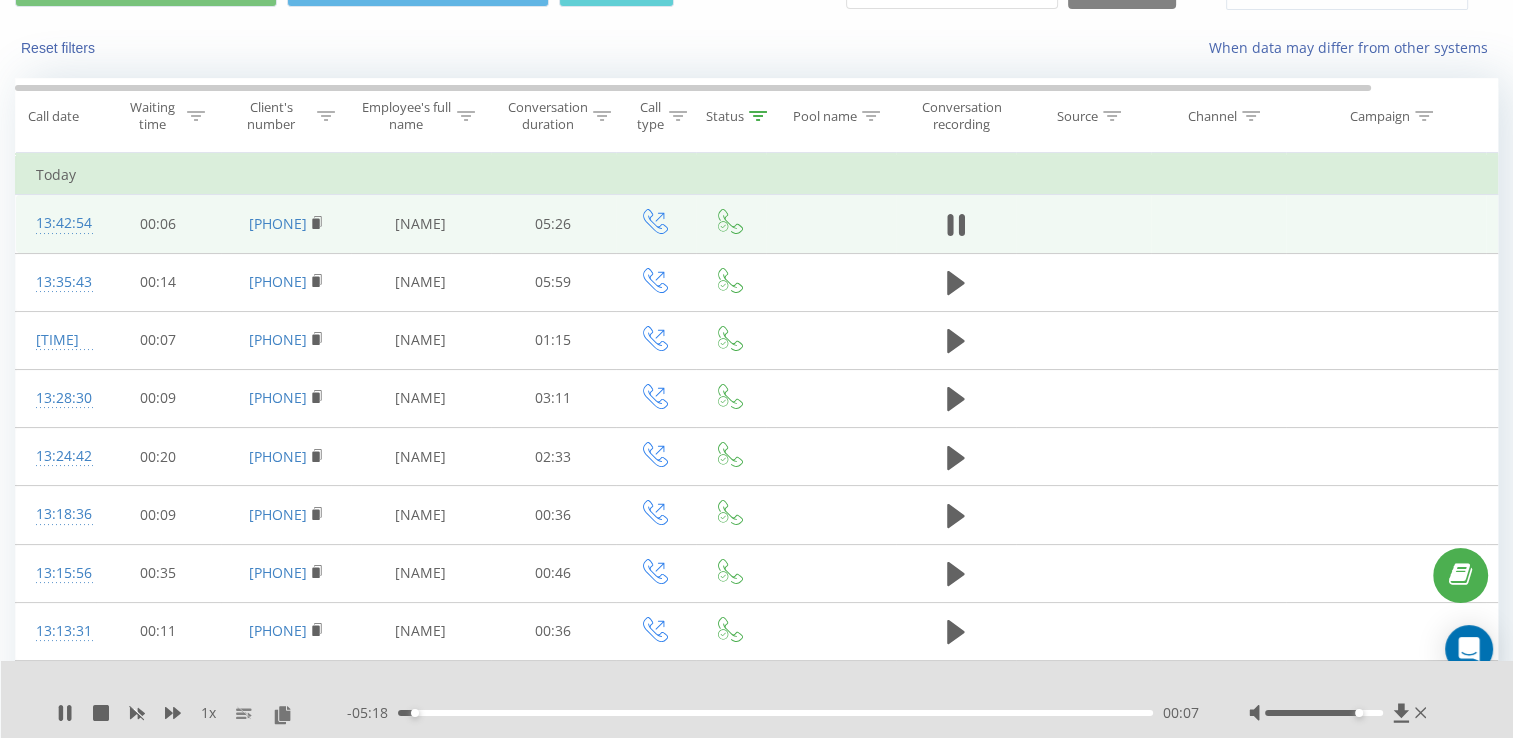 click at bounding box center [1340, 713] 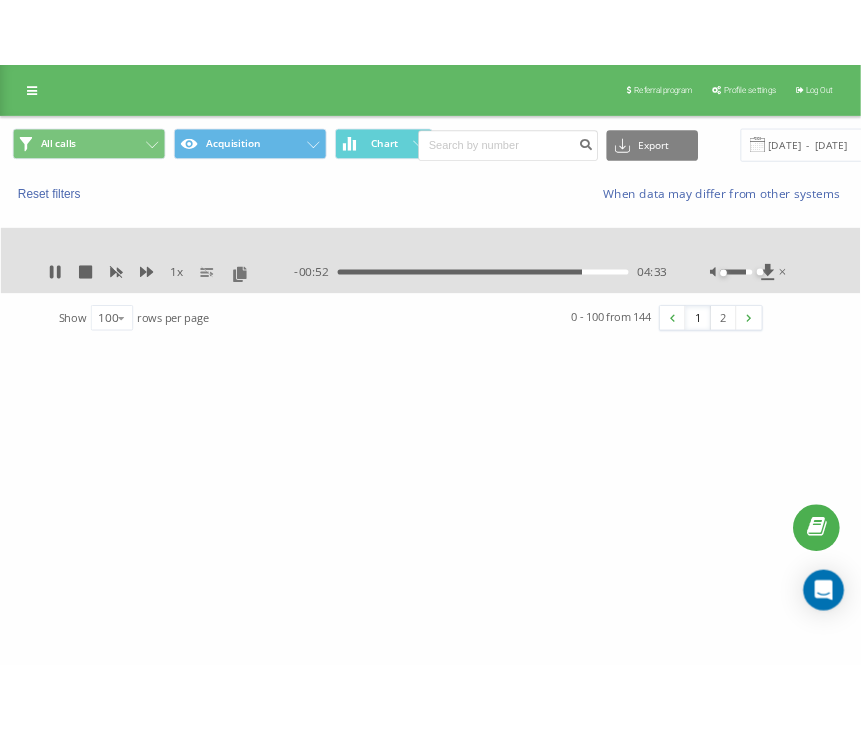 scroll, scrollTop: 0, scrollLeft: 0, axis: both 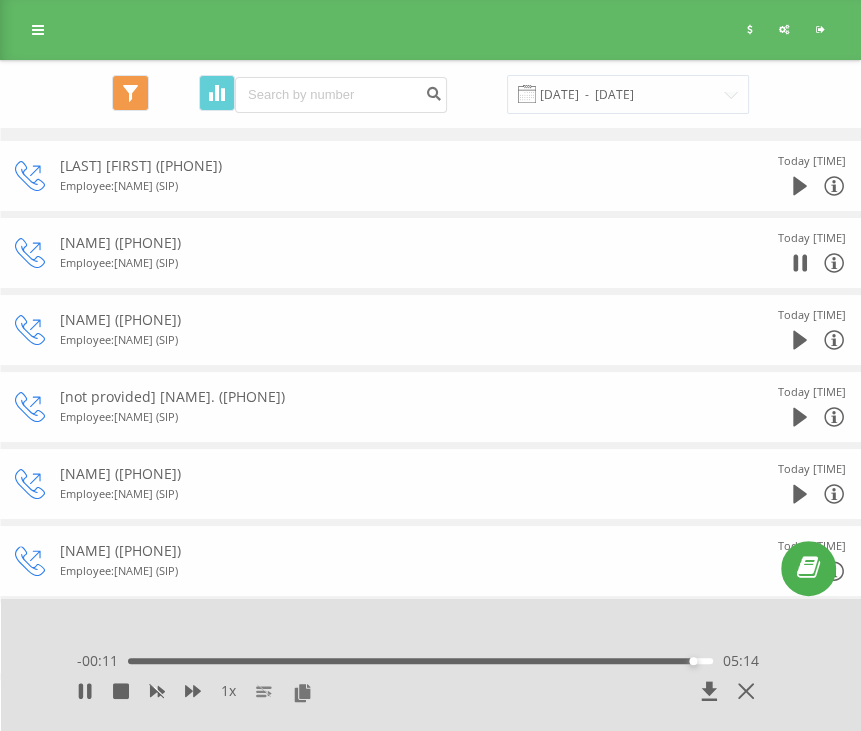click 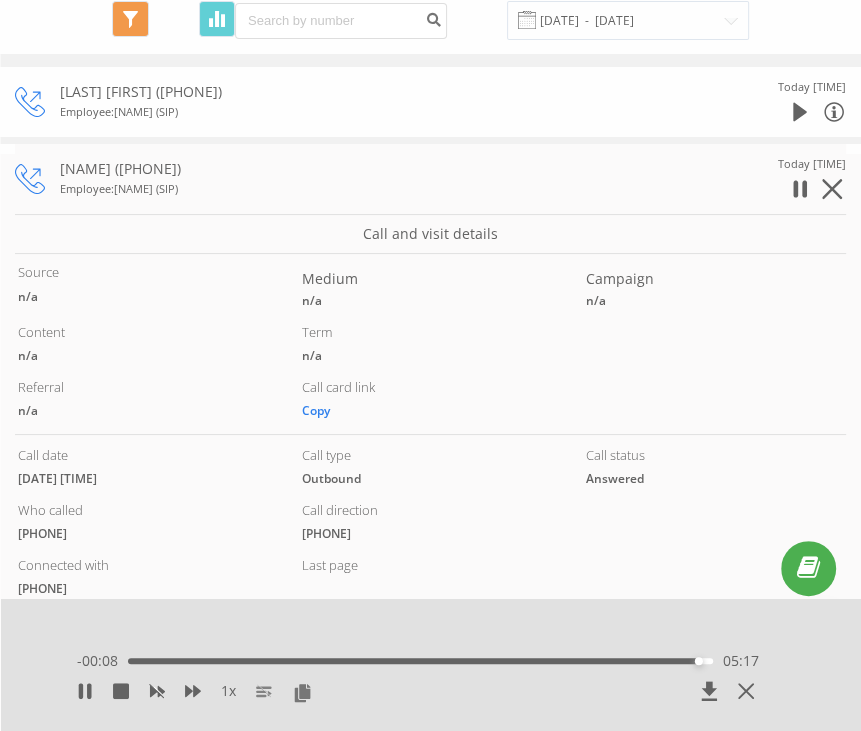 scroll, scrollTop: 92, scrollLeft: 0, axis: vertical 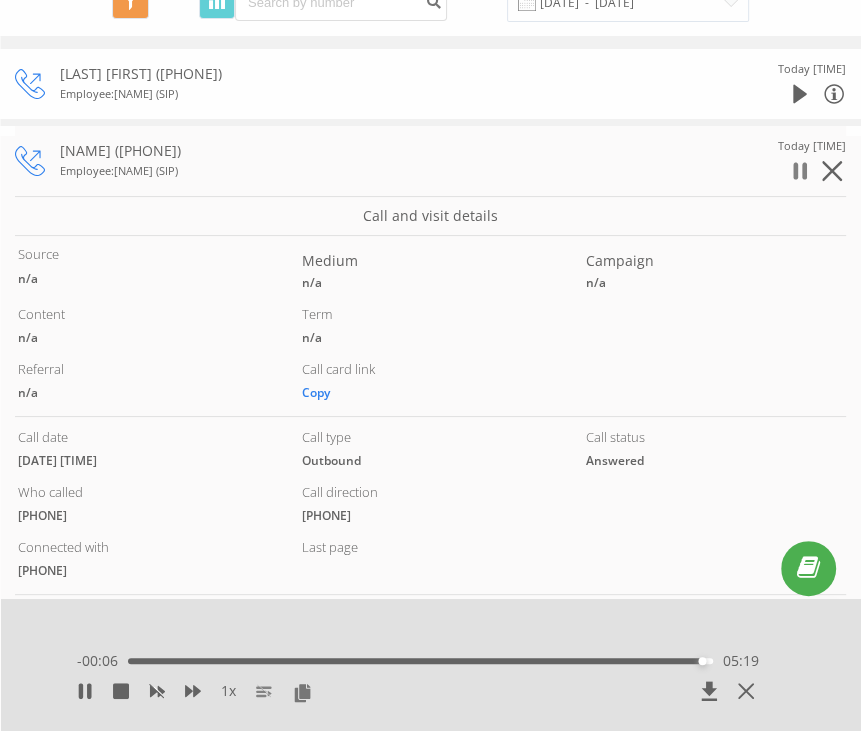 click 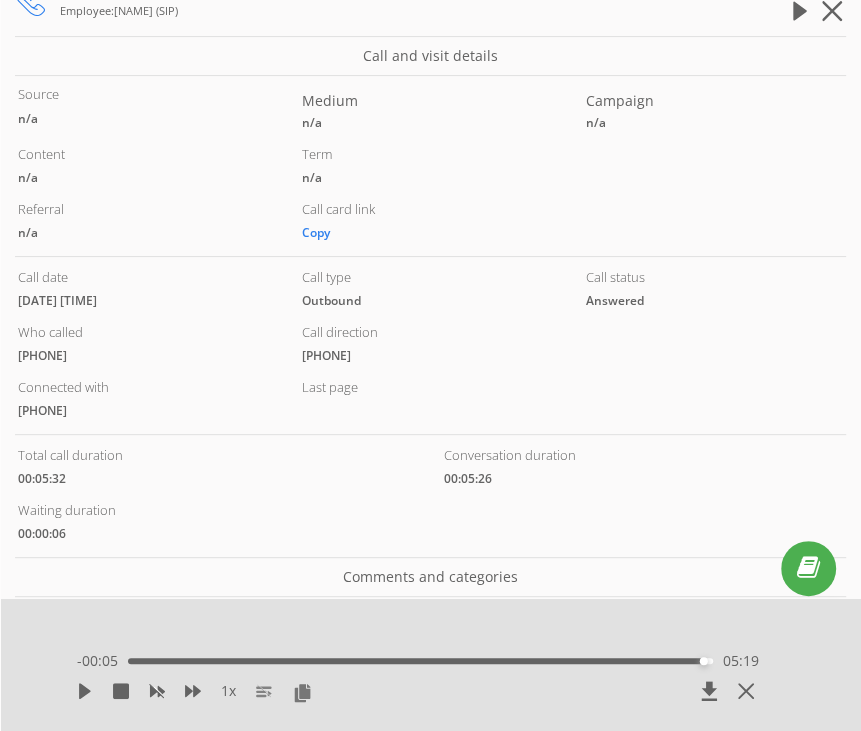 scroll, scrollTop: 252, scrollLeft: 0, axis: vertical 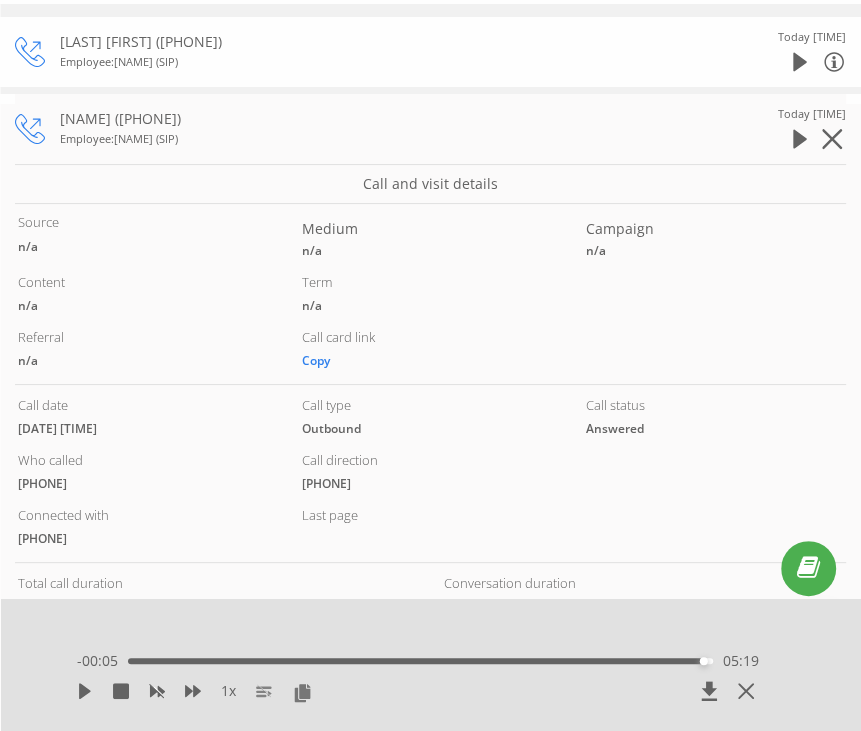 drag, startPoint x: 132, startPoint y: 426, endPoint x: 18, endPoint y: 431, distance: 114.1096 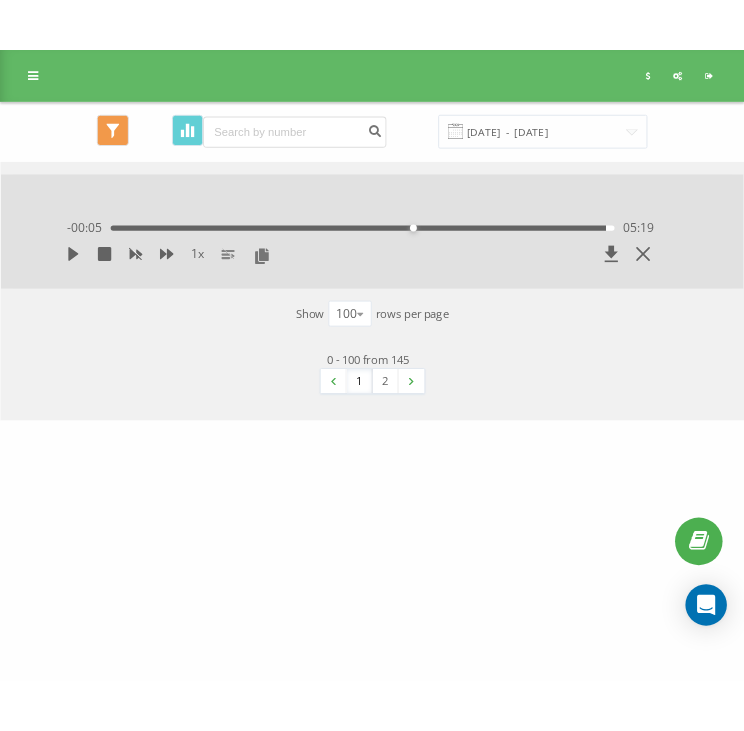 scroll, scrollTop: 0, scrollLeft: 0, axis: both 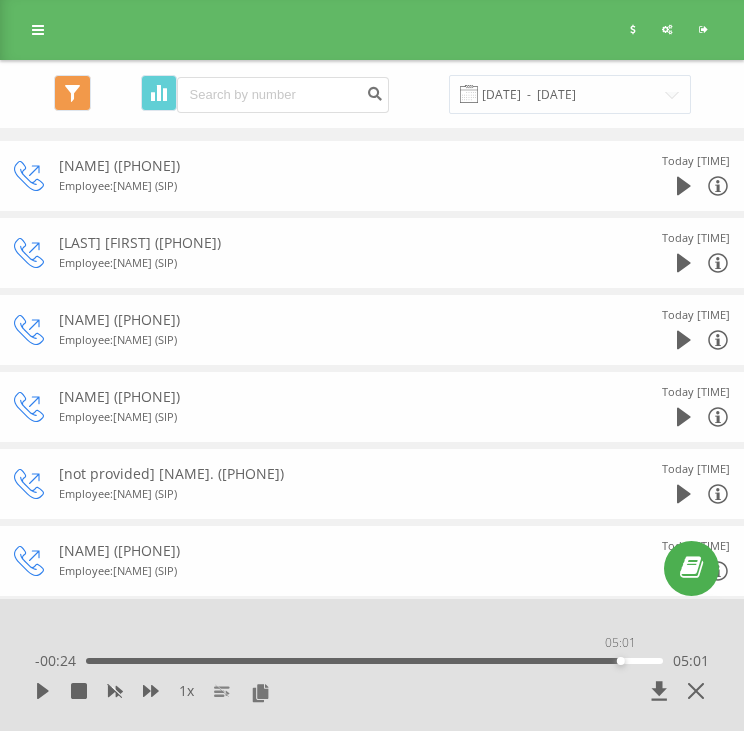 click on "05:01" at bounding box center [374, 661] 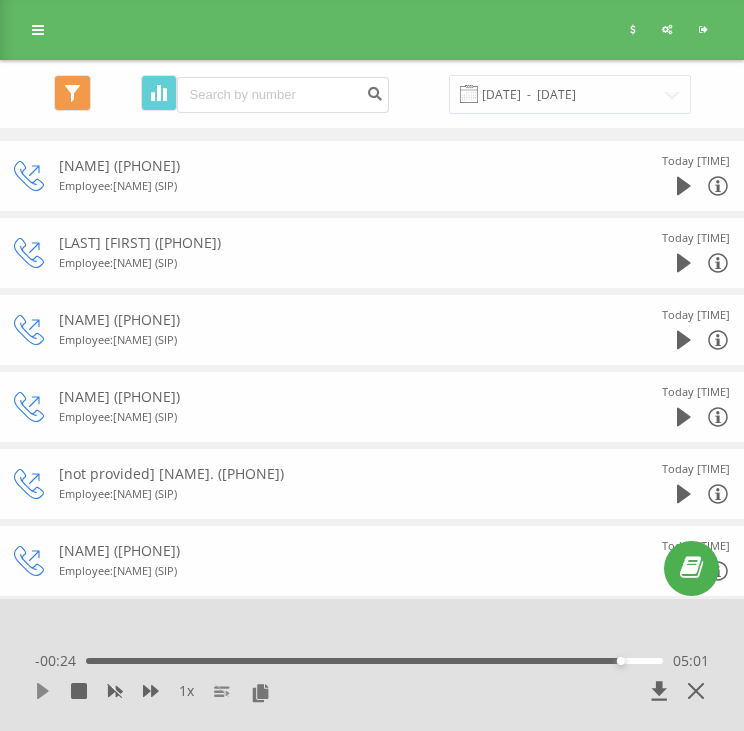click 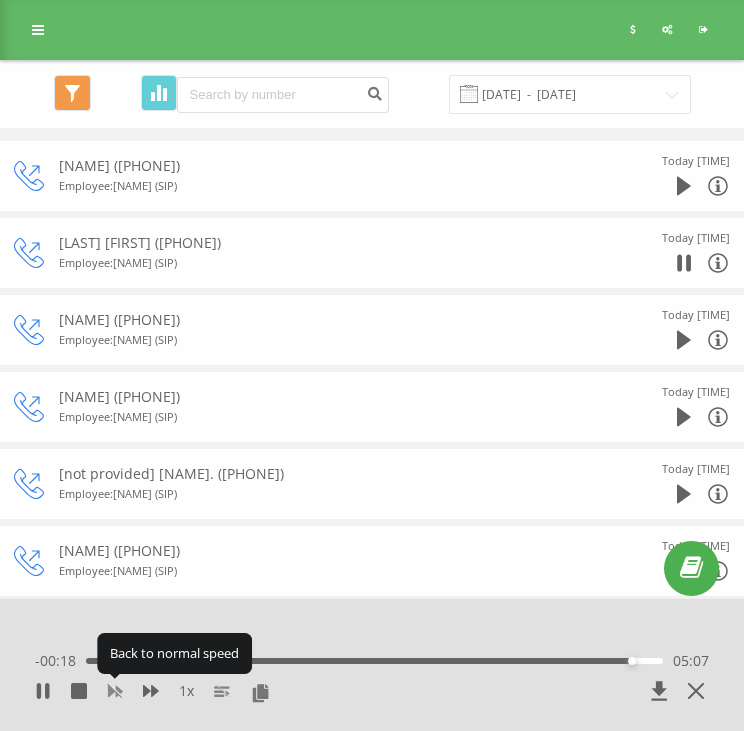 click 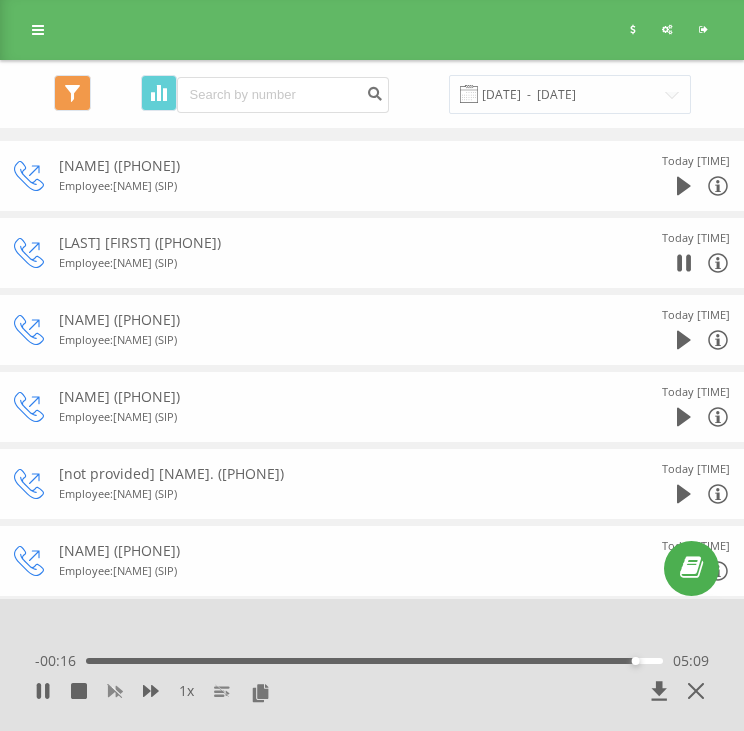 click 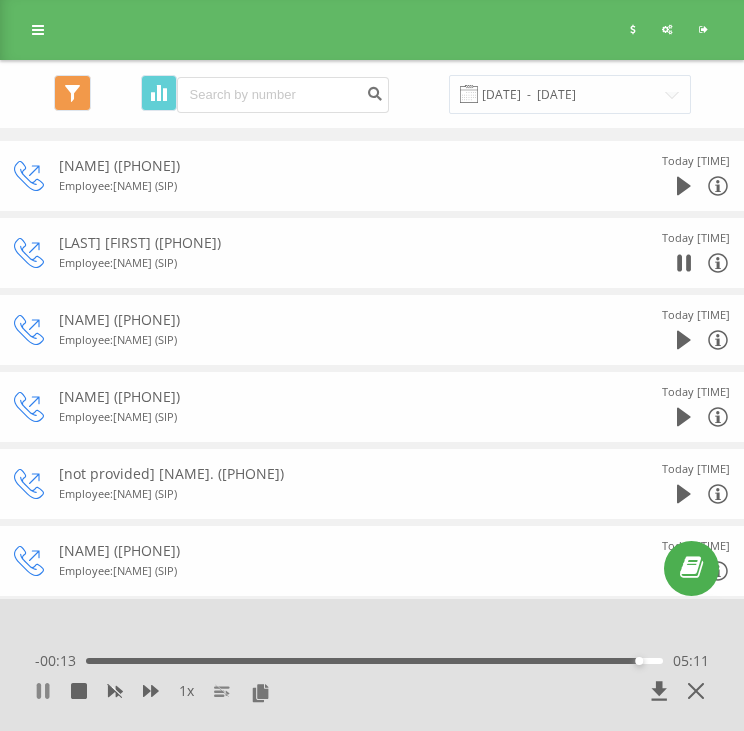 click 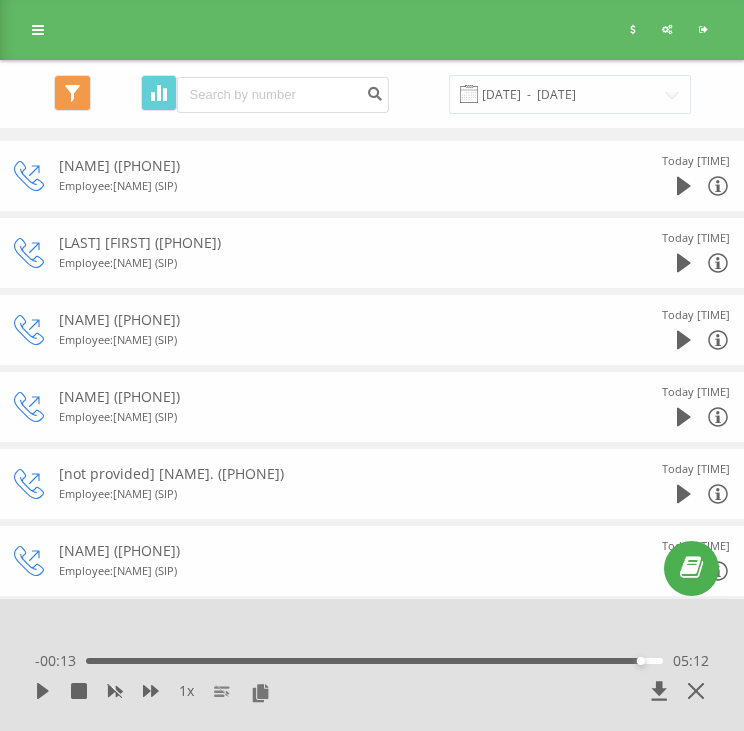click at bounding box center [684, 186] 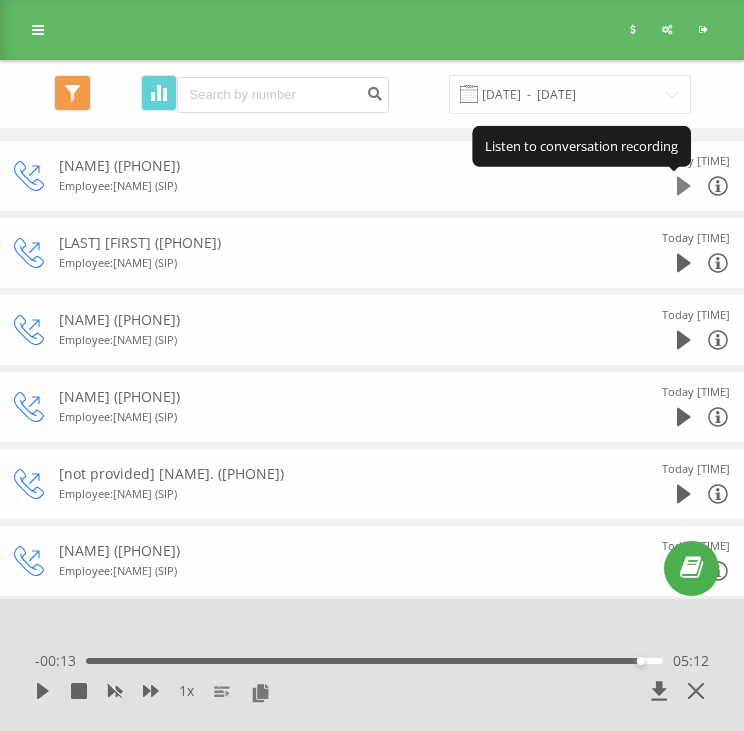 click 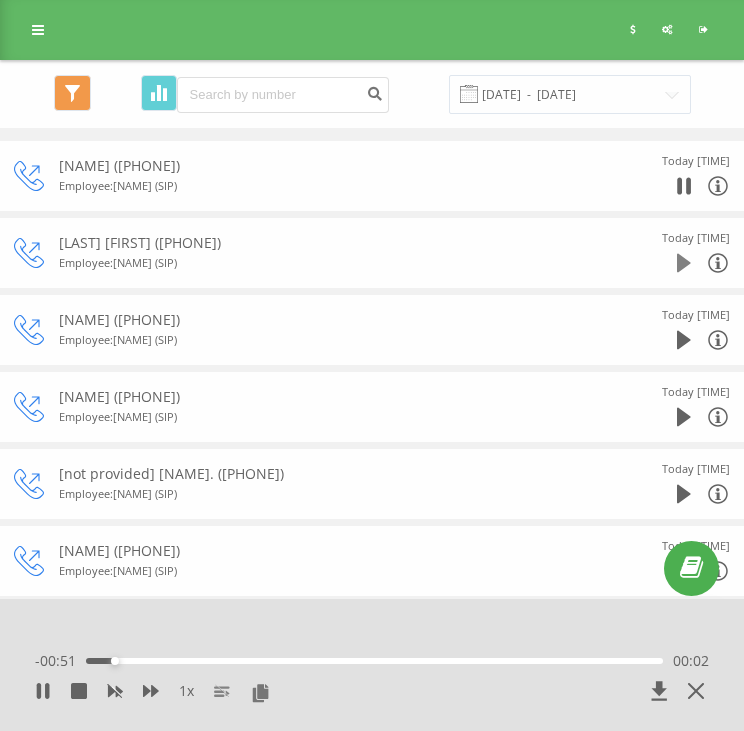 click 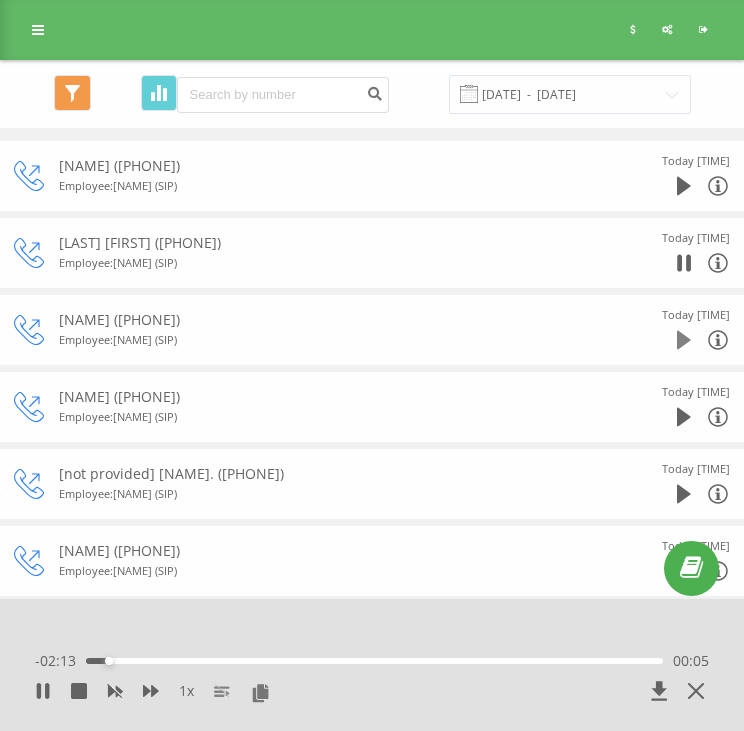click 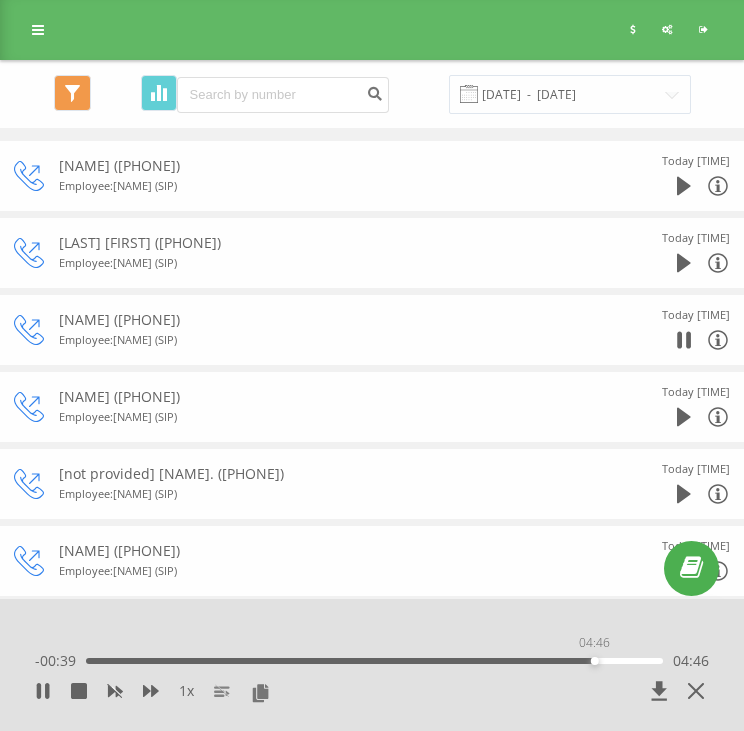 click on "04:46" at bounding box center (374, 661) 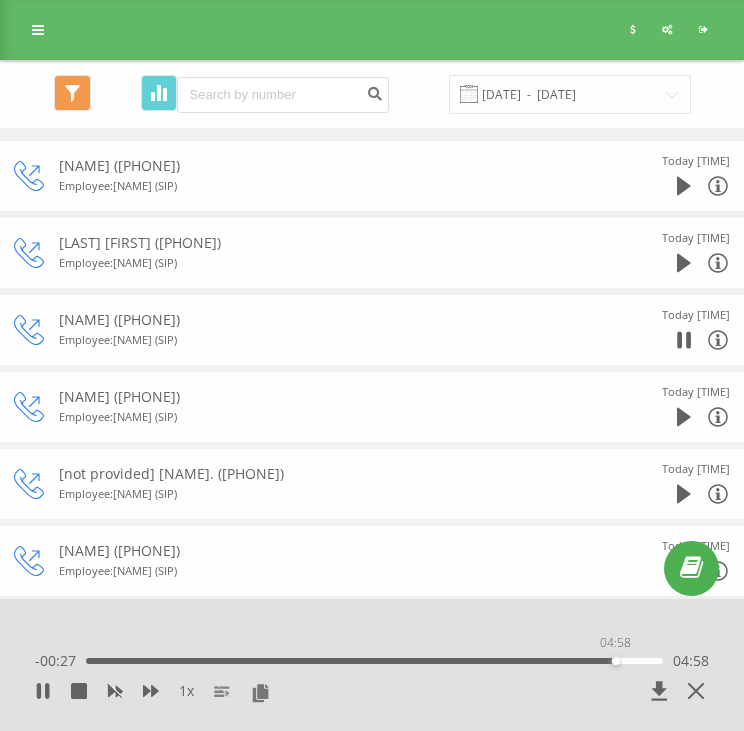 click on "04:58" at bounding box center [374, 661] 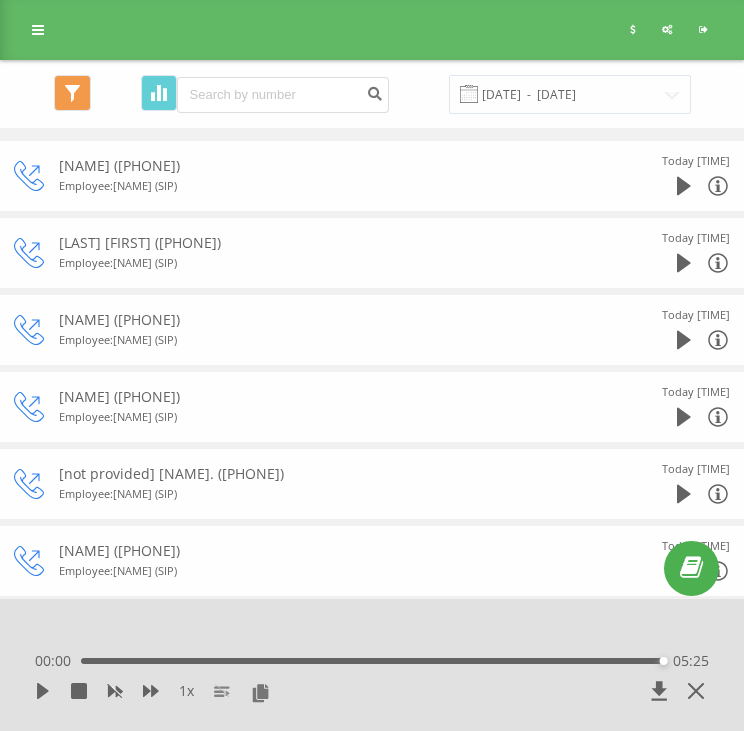 click 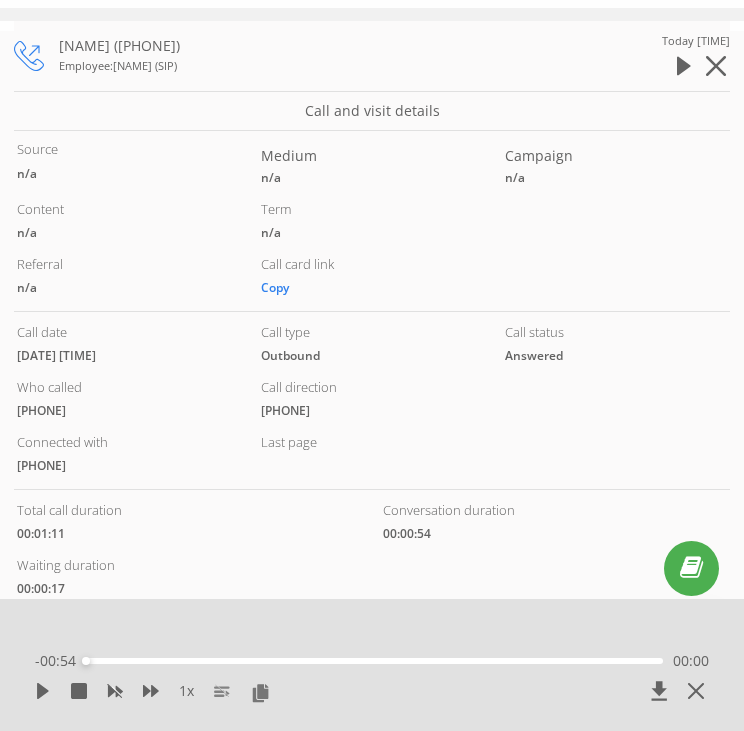 scroll, scrollTop: 120, scrollLeft: 0, axis: vertical 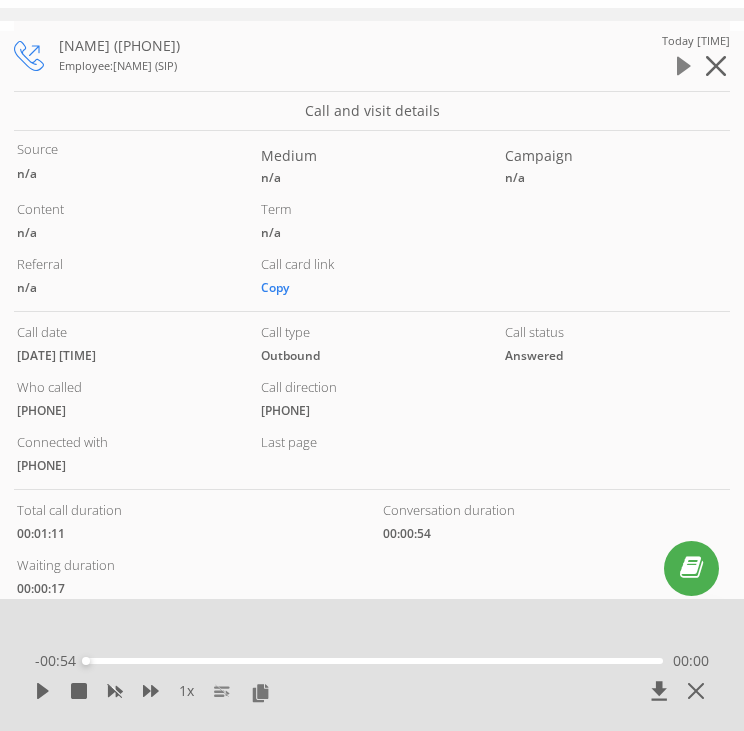 click 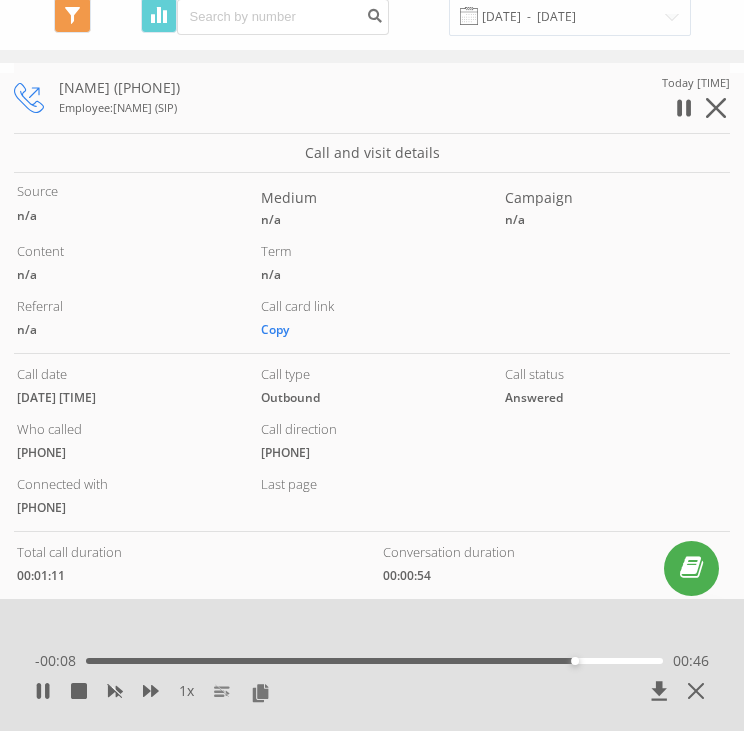 scroll, scrollTop: 76, scrollLeft: 0, axis: vertical 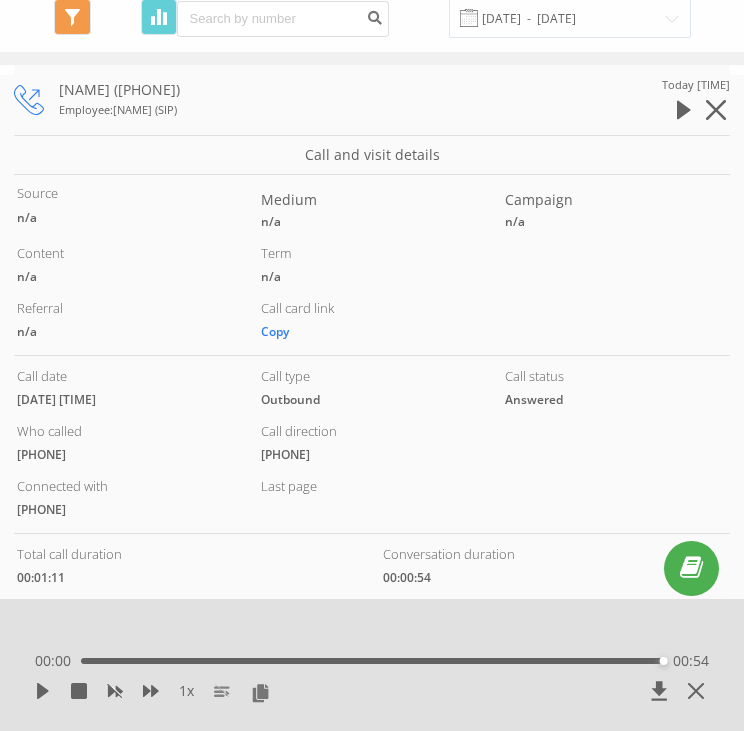 drag, startPoint x: 131, startPoint y: 398, endPoint x: 15, endPoint y: 398, distance: 116 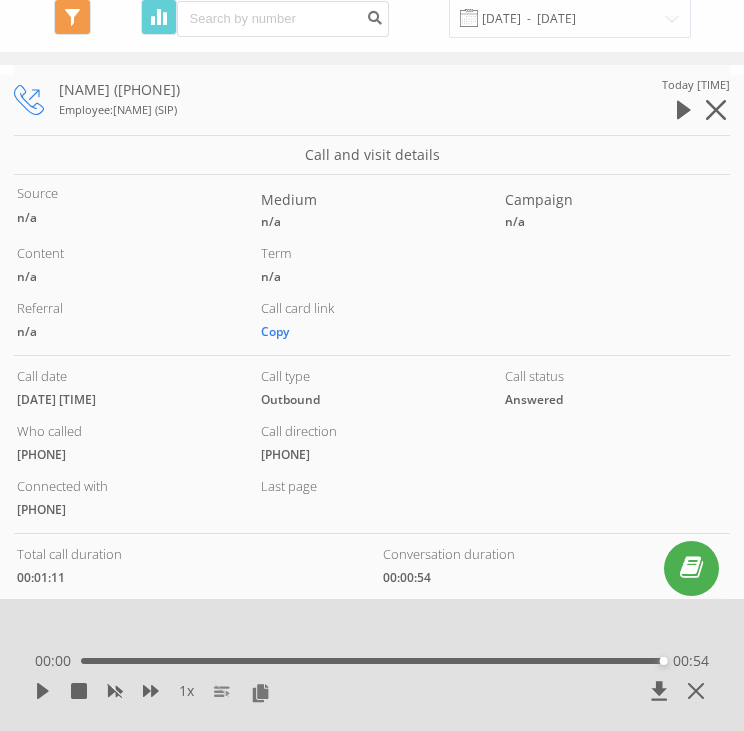 click on "Call date [DATE] [TIME] Call type Outbound Call status Answered" at bounding box center [372, 390] 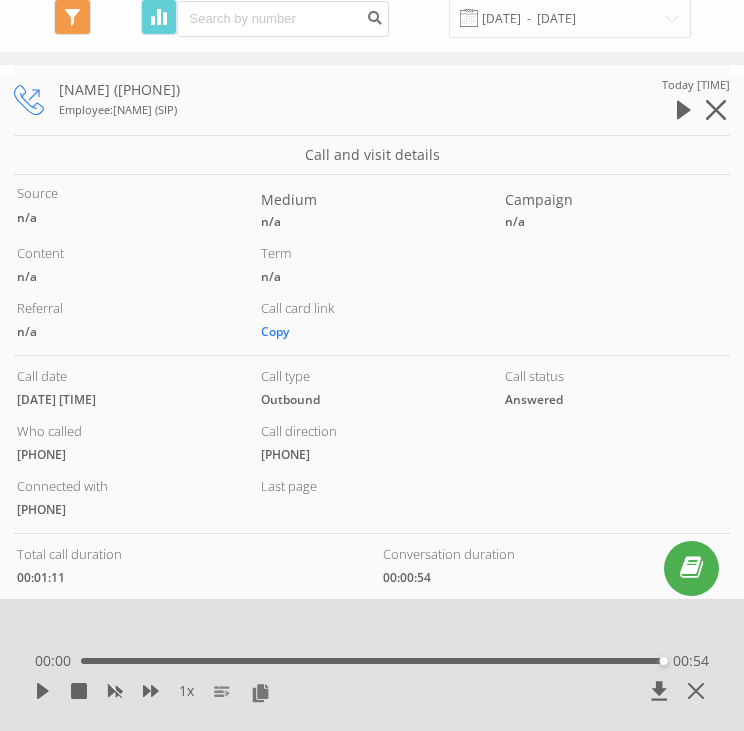 copy on "[DATE] [TIME]" 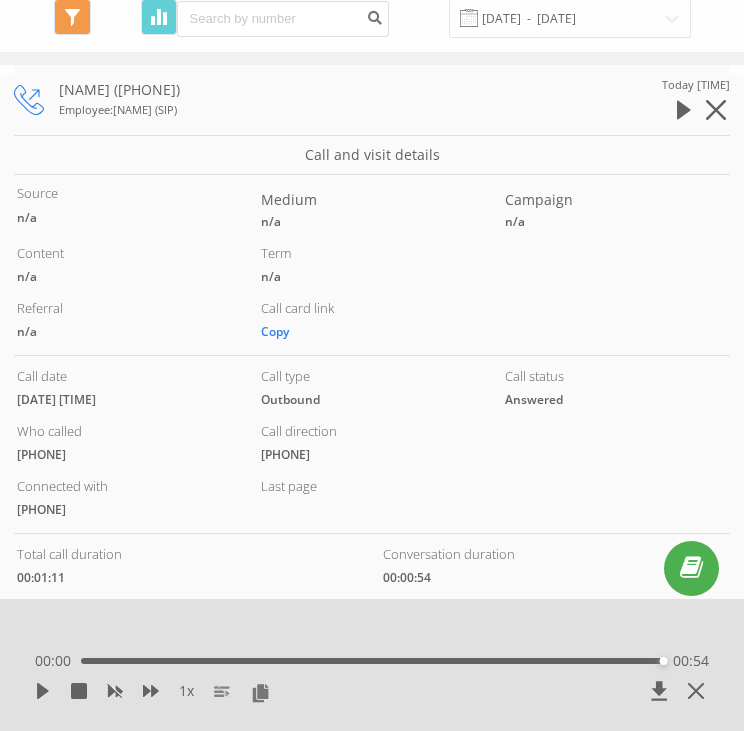 drag, startPoint x: 193, startPoint y: 111, endPoint x: 138, endPoint y: 115, distance: 55.145264 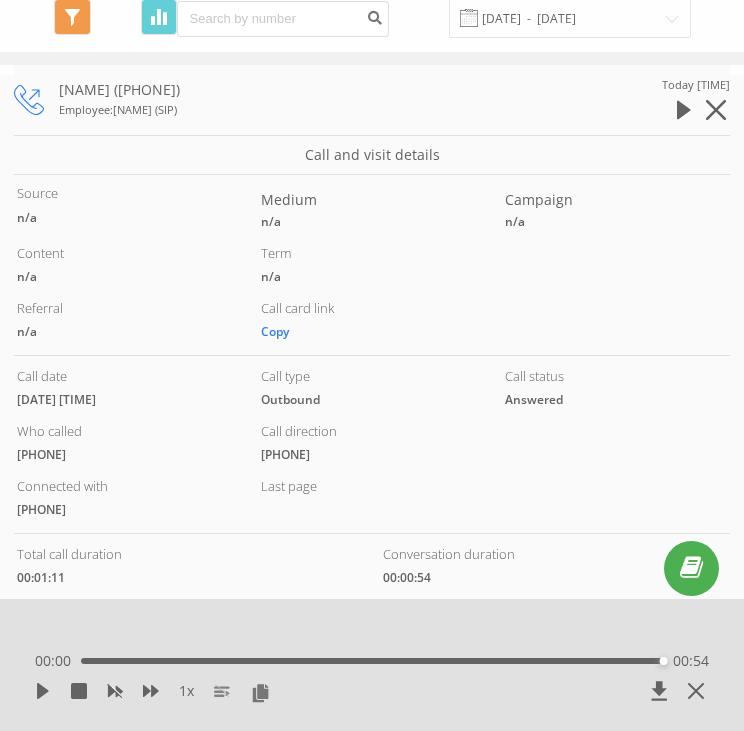 drag, startPoint x: 115, startPoint y: 111, endPoint x: 195, endPoint y: 107, distance: 80.09994 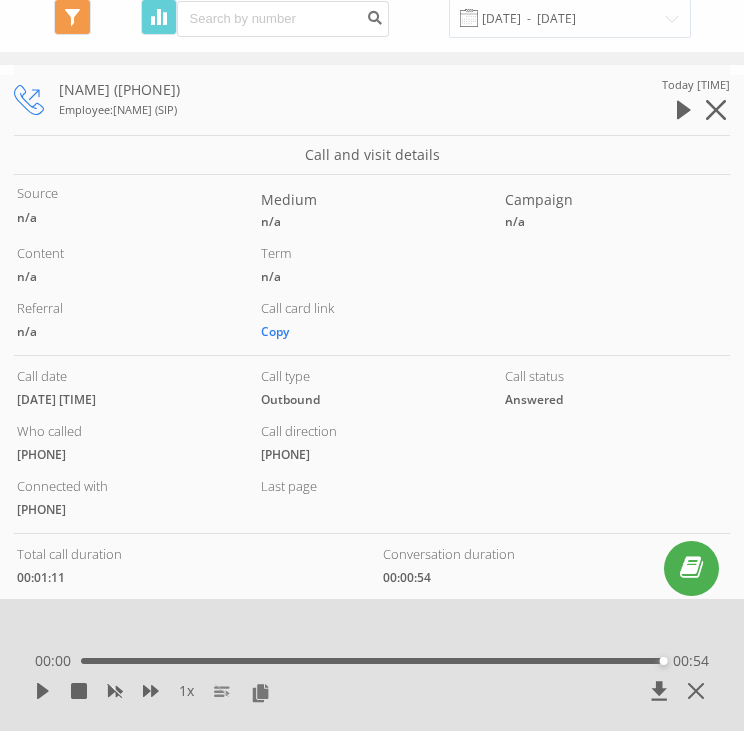 click on "Employee : [FIRST] [LAST] (SIP)" at bounding box center [329, 110] 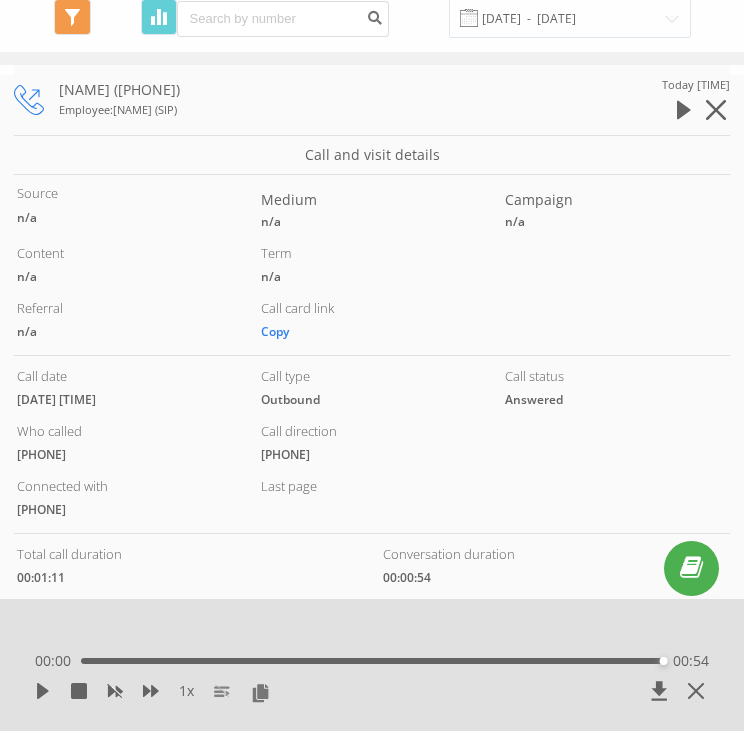 copy on "[NAME]" 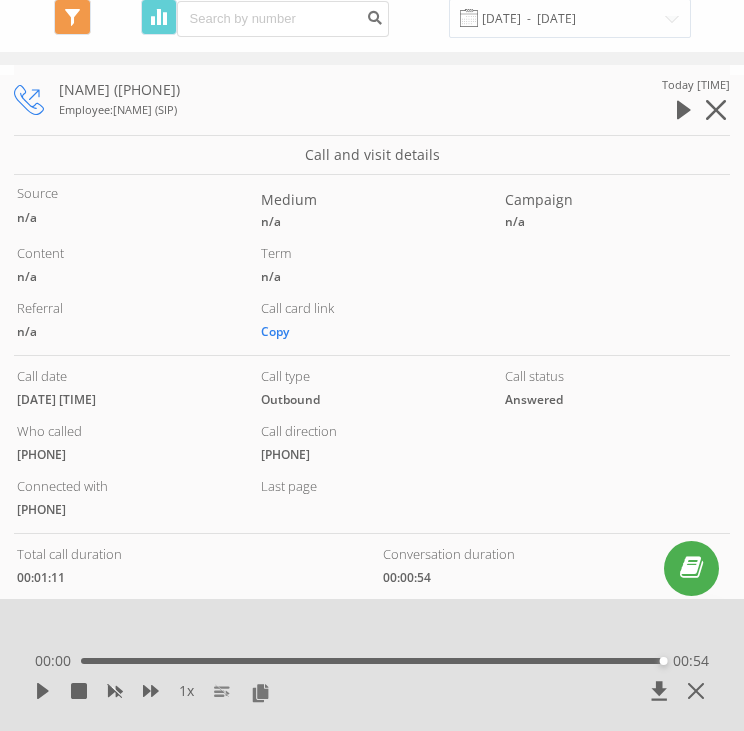 click on "[NAME] ([PHONE])" at bounding box center [329, 90] 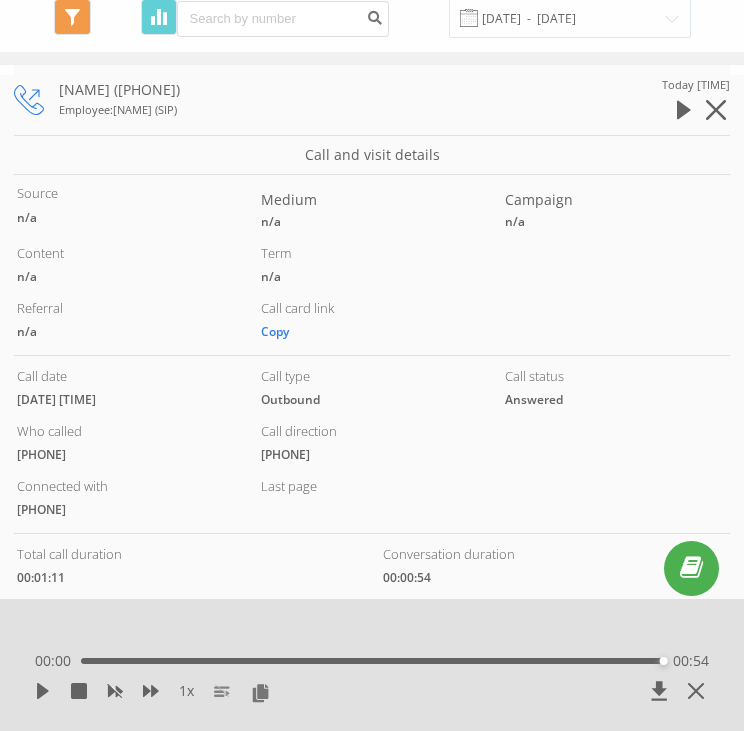 copy on "[NAME] ([PHONE])" 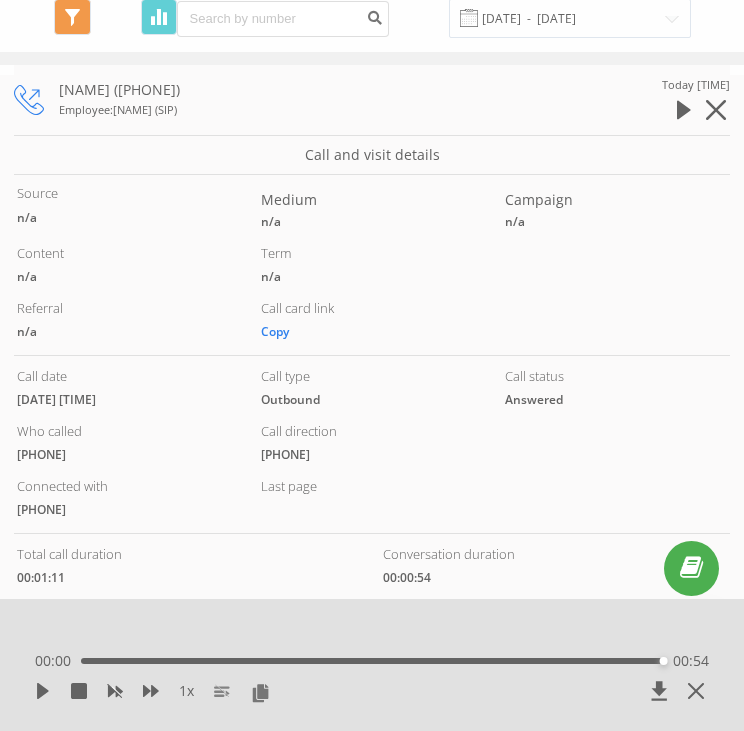 click 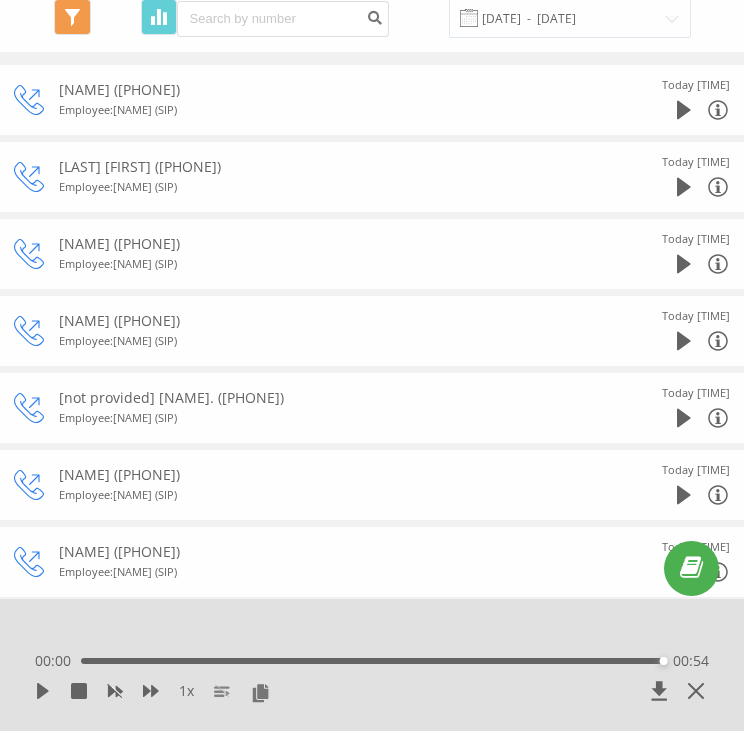 click 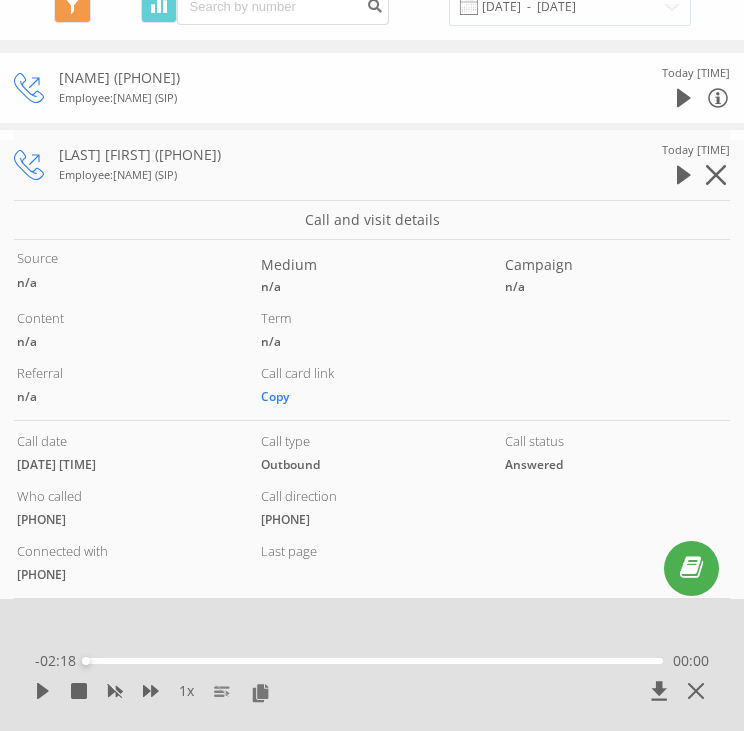 scroll, scrollTop: 84, scrollLeft: 0, axis: vertical 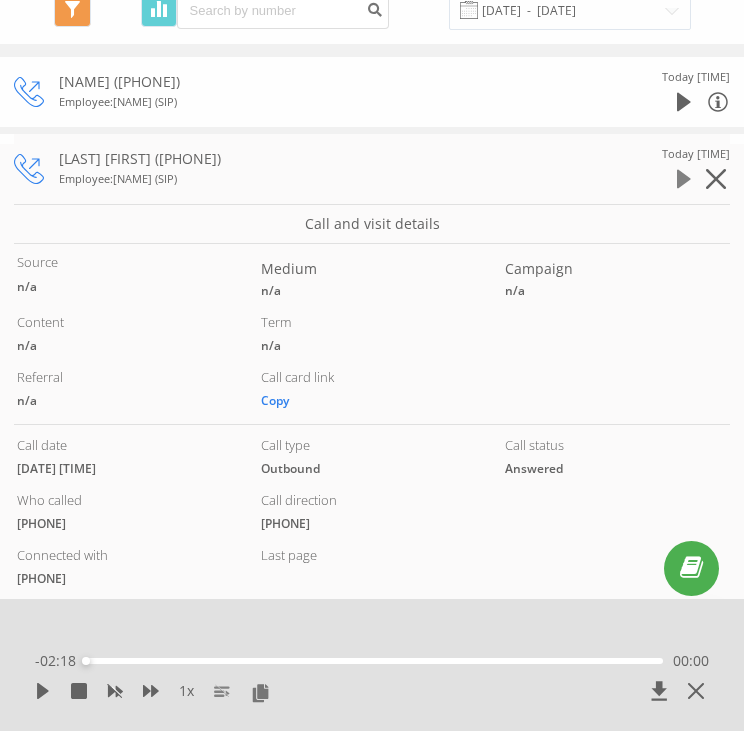 click 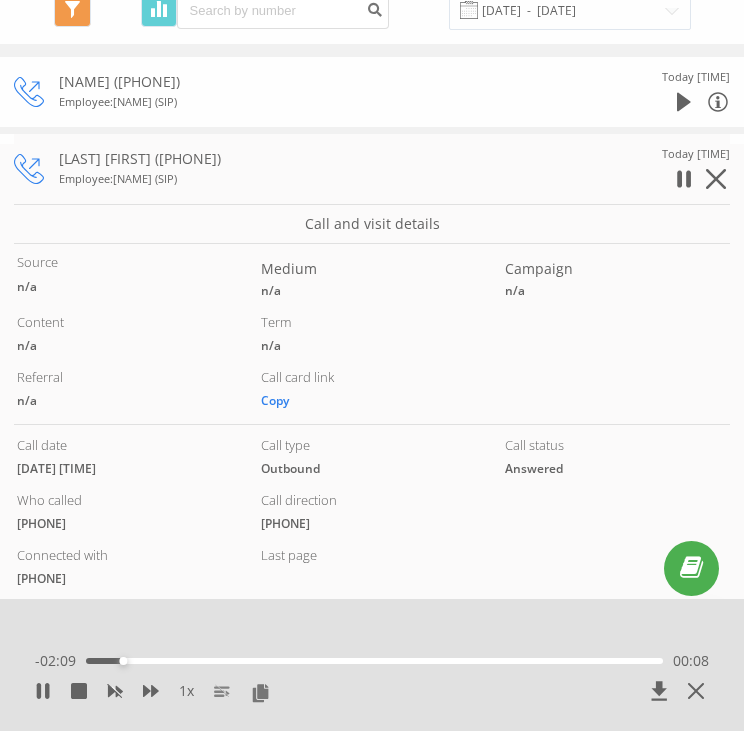 drag, startPoint x: 127, startPoint y: 469, endPoint x: 20, endPoint y: 473, distance: 107.07474 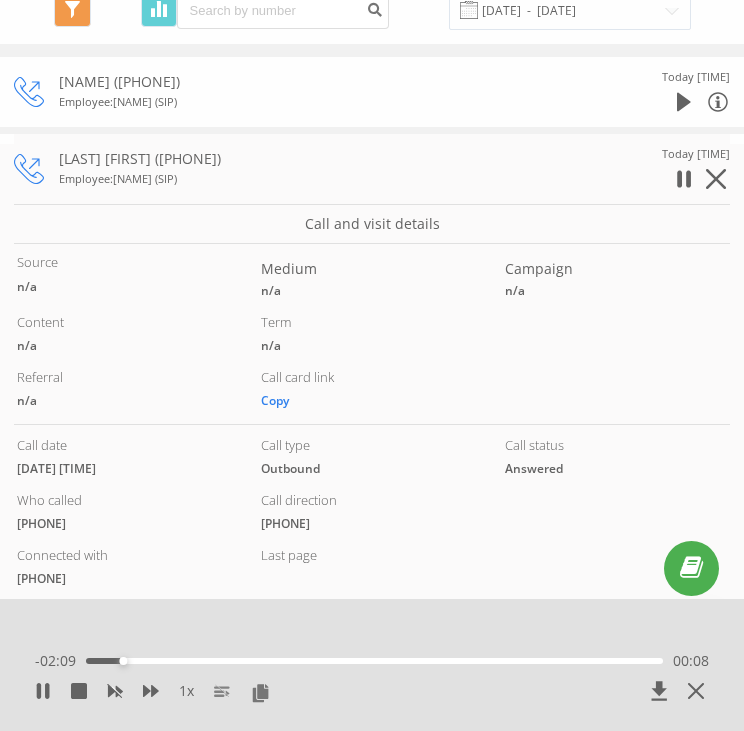 click on "[DATE] [TIME]" at bounding box center [128, 469] 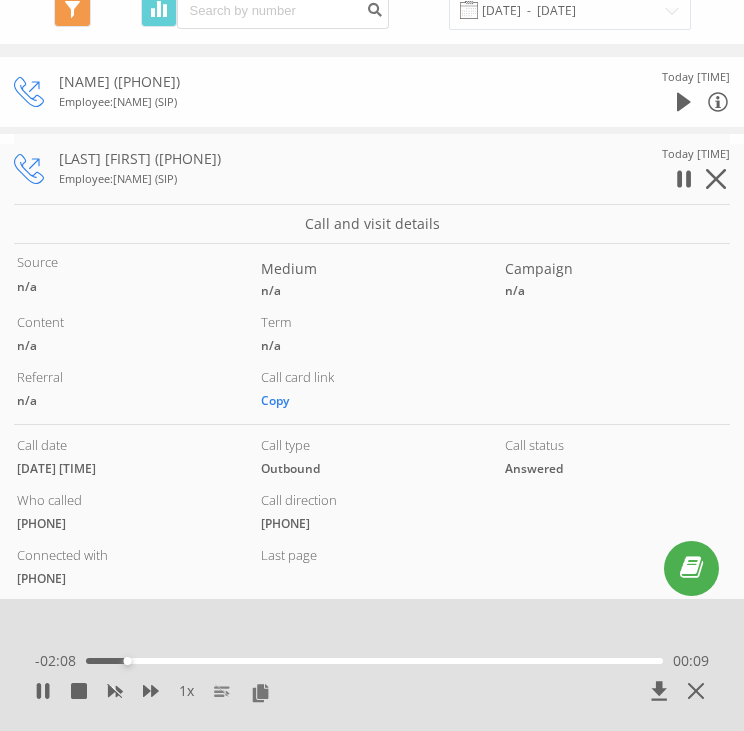 copy on "[DATE] [TIME]" 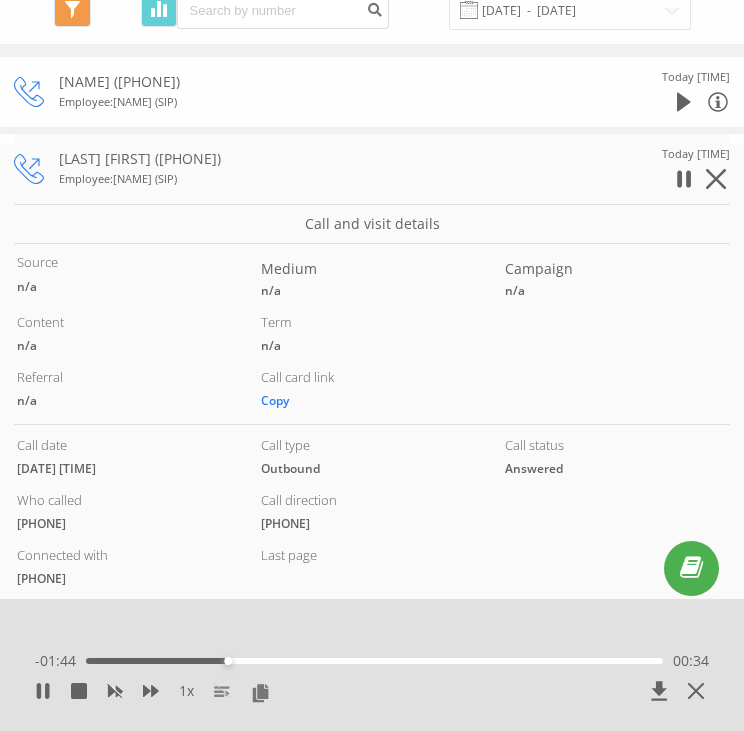 drag, startPoint x: 61, startPoint y: 159, endPoint x: 335, endPoint y: 144, distance: 274.41028 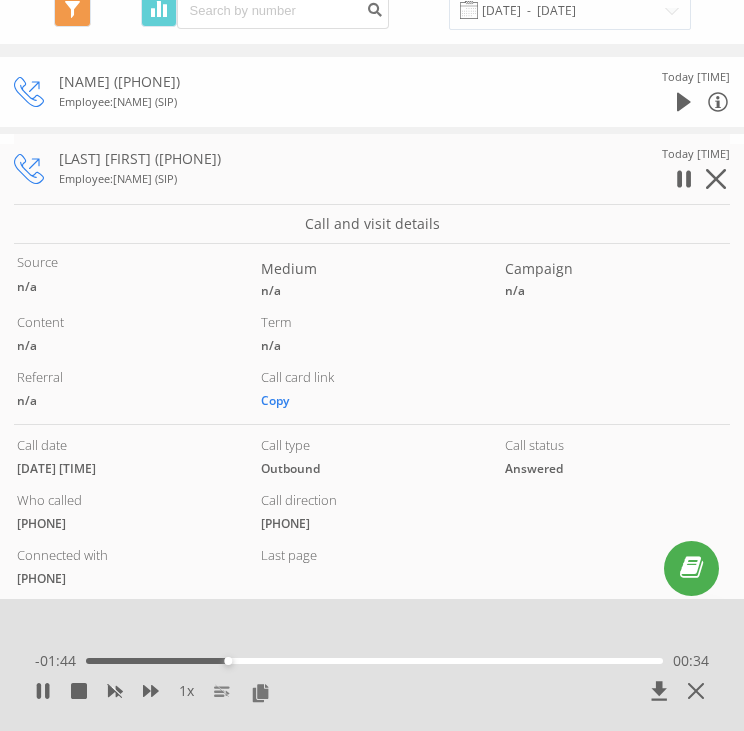 click on "[NAME] [NAME] :  [NAME] (SIP)" at bounding box center [329, 169] 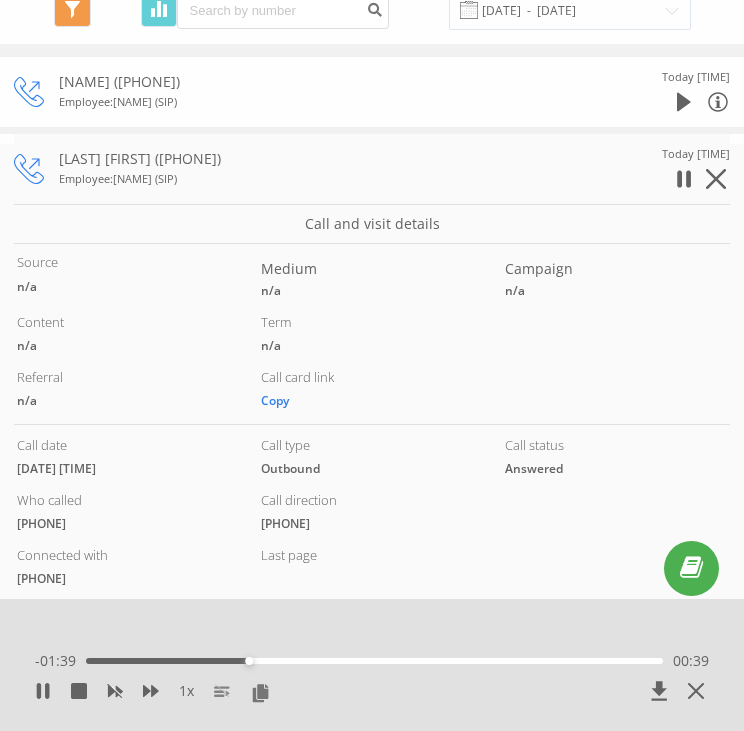 drag, startPoint x: 335, startPoint y: 144, endPoint x: 265, endPoint y: 157, distance: 71.19691 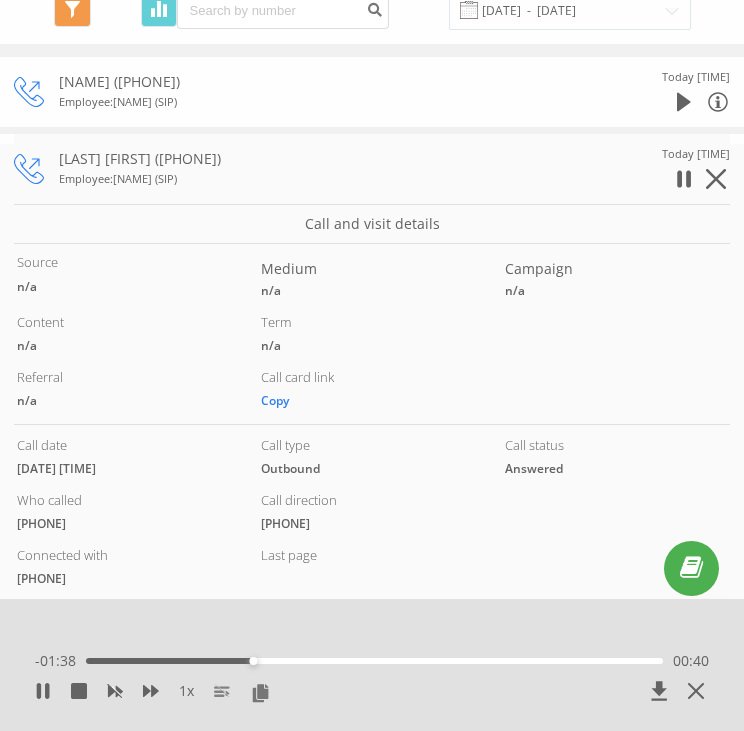 copy on "[LAST] [FIRST] ([PHONE])" 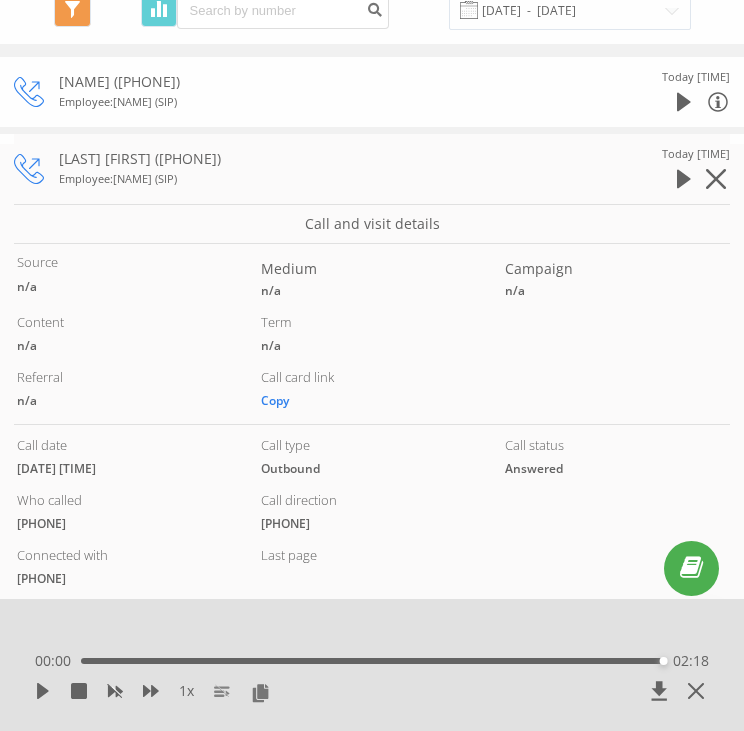 click on "[TIME] [TIME] [TIME]" at bounding box center [372, 661] 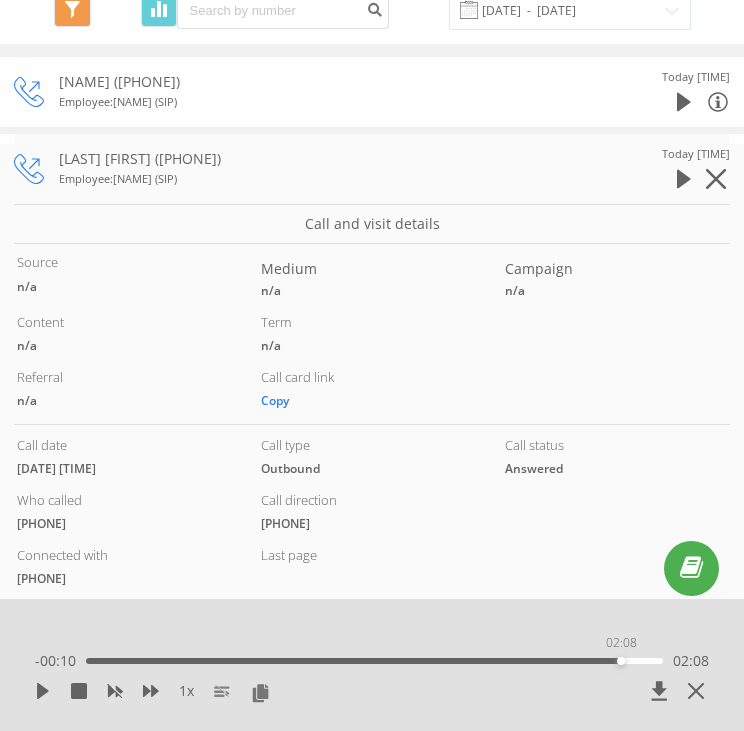 click on "02:08" at bounding box center (374, 661) 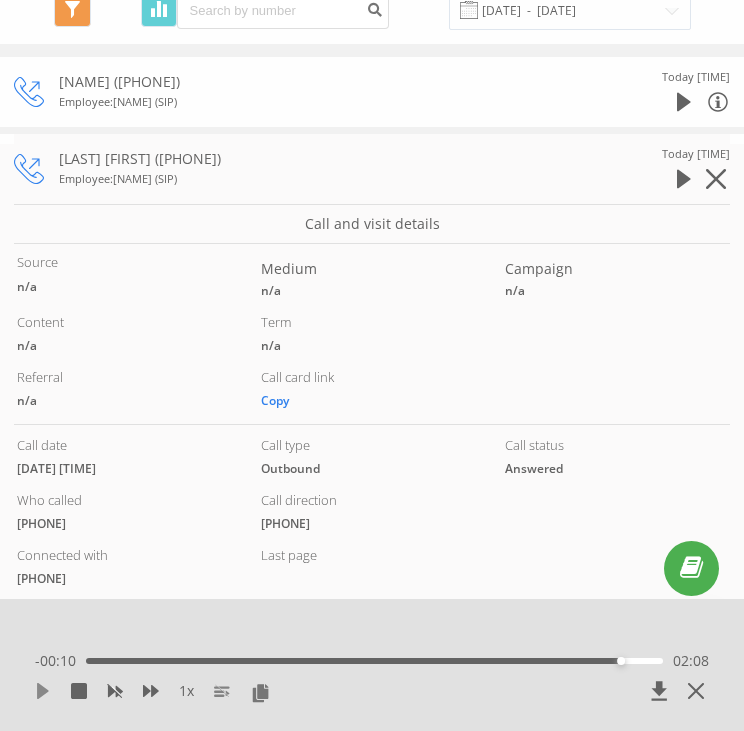 click 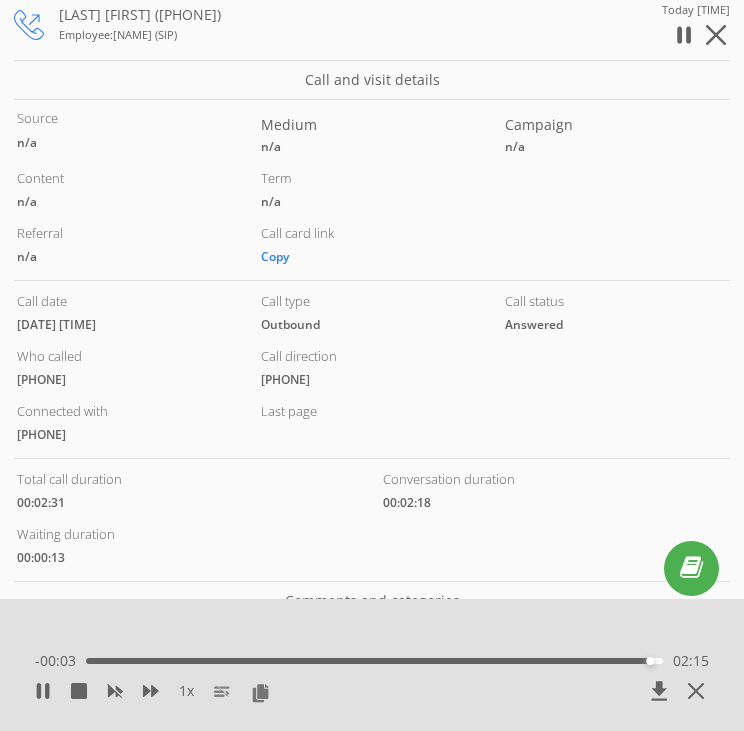 scroll, scrollTop: 224, scrollLeft: 0, axis: vertical 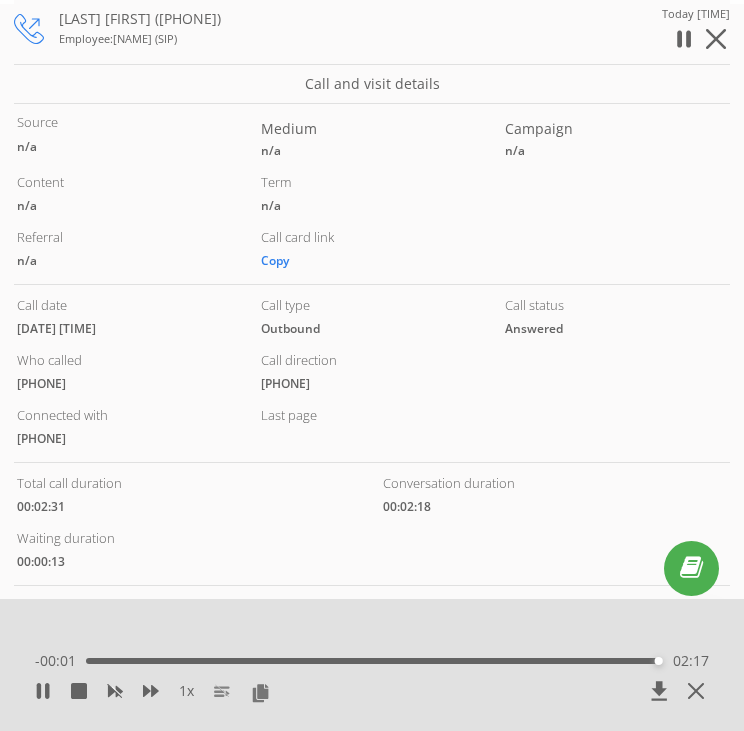 click 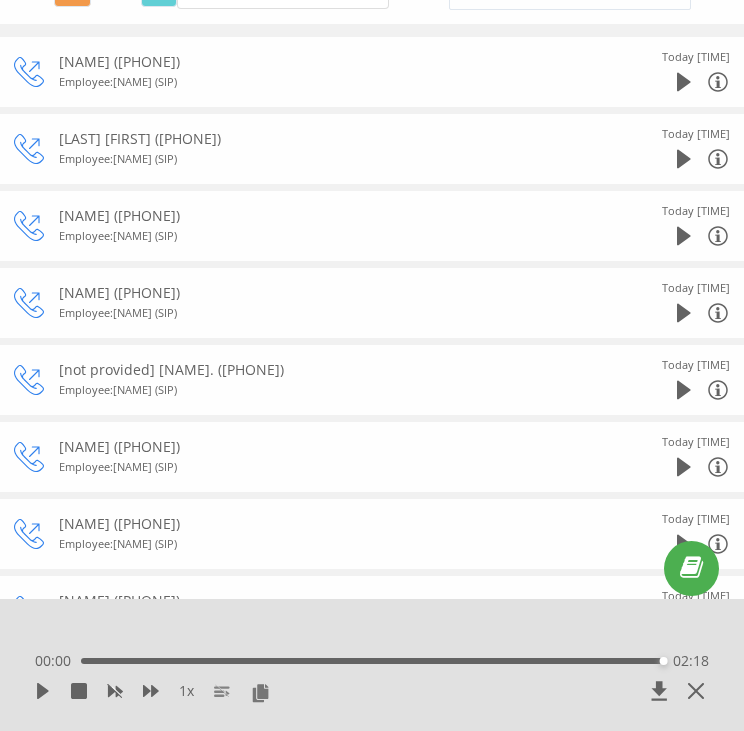 scroll, scrollTop: 104, scrollLeft: 0, axis: vertical 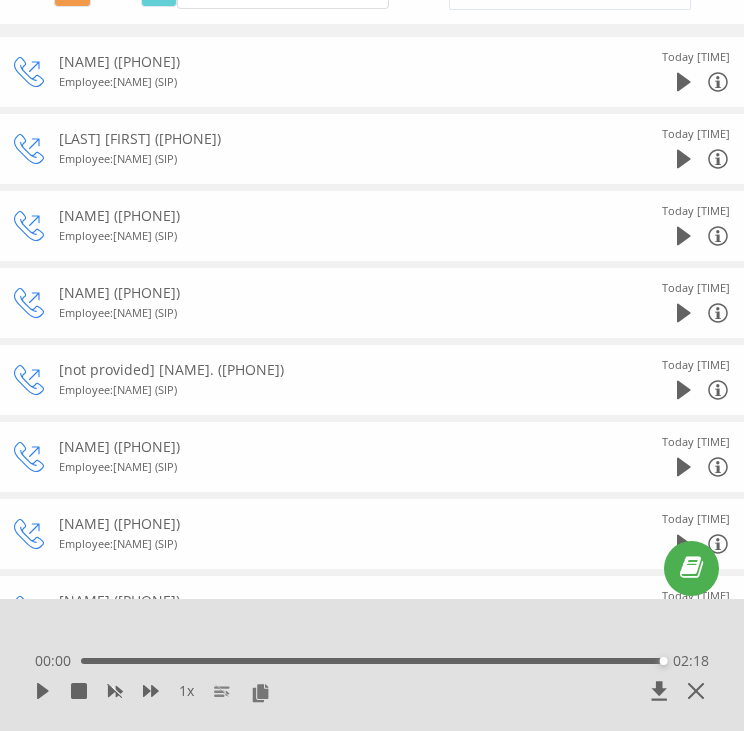 click 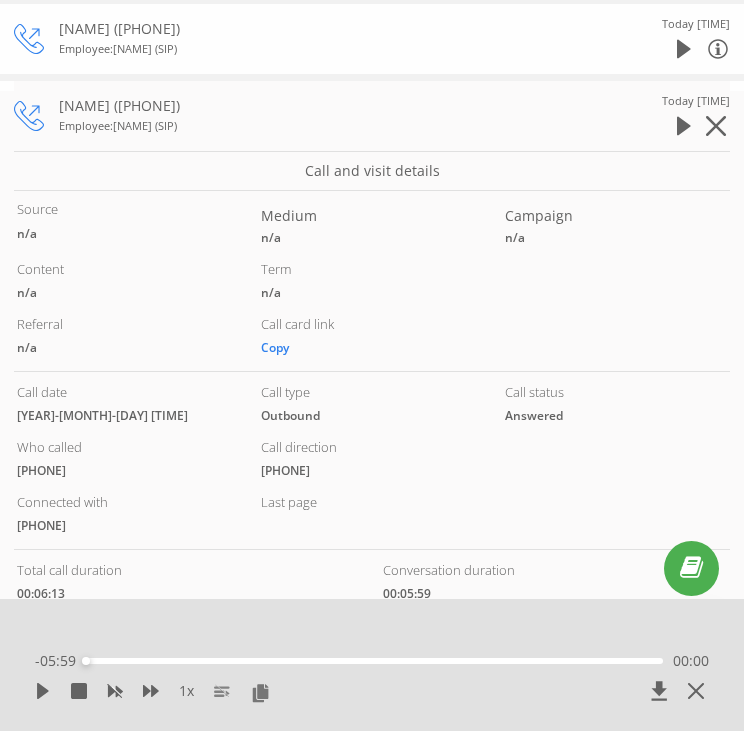 scroll, scrollTop: 290, scrollLeft: 0, axis: vertical 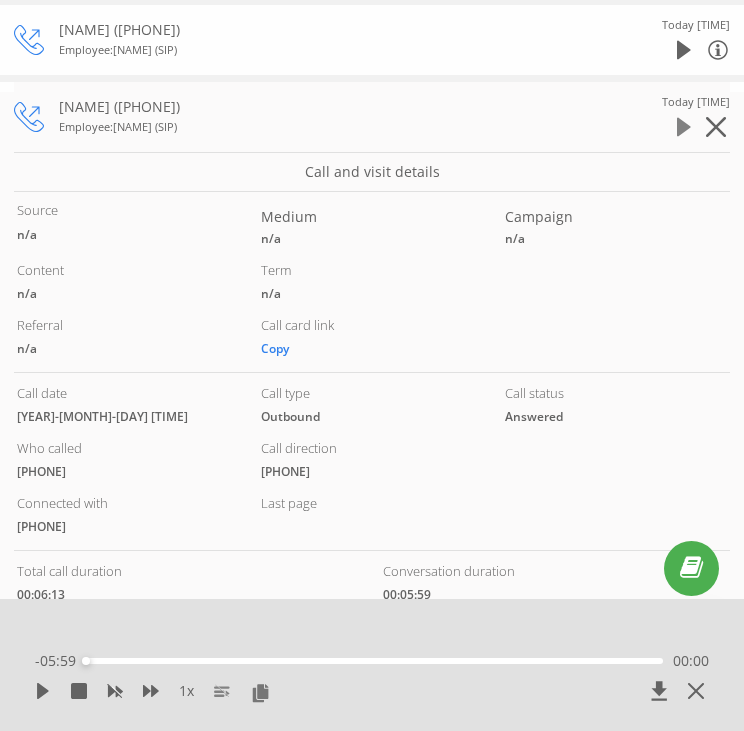 click 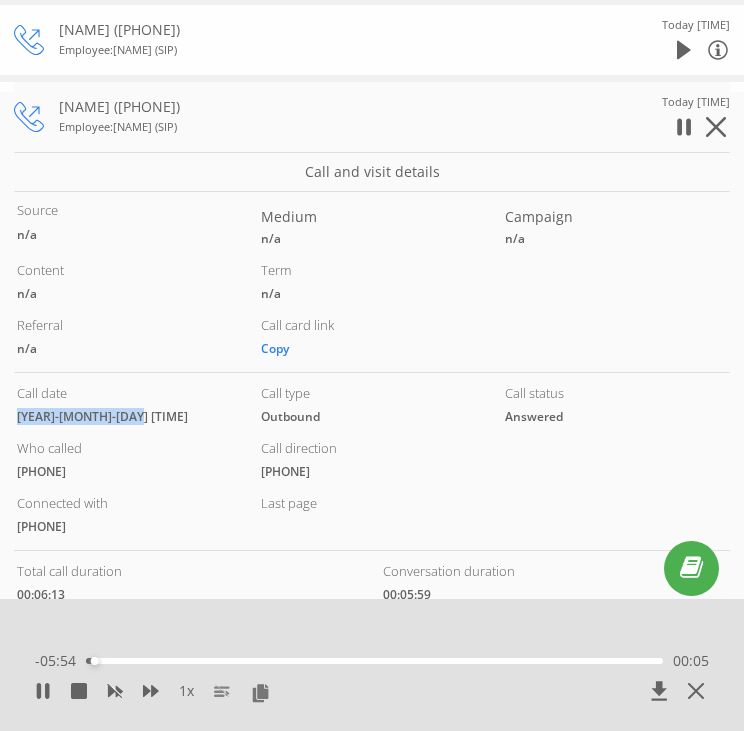 drag, startPoint x: 129, startPoint y: 413, endPoint x: 16, endPoint y: 413, distance: 113 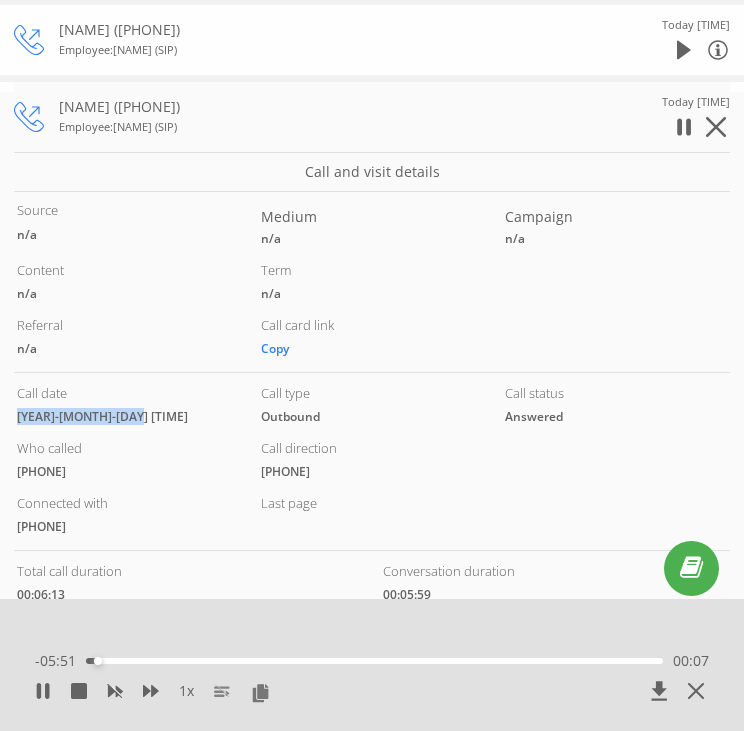 copy on "[YEAR]-[MONTH]-[DAY] [TIME]" 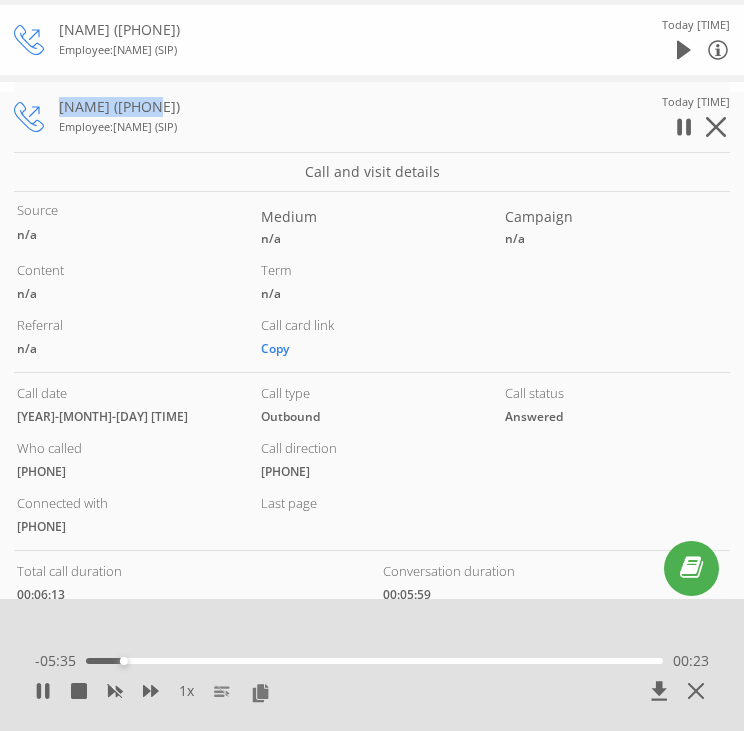 drag, startPoint x: 60, startPoint y: 103, endPoint x: 149, endPoint y: 103, distance: 89 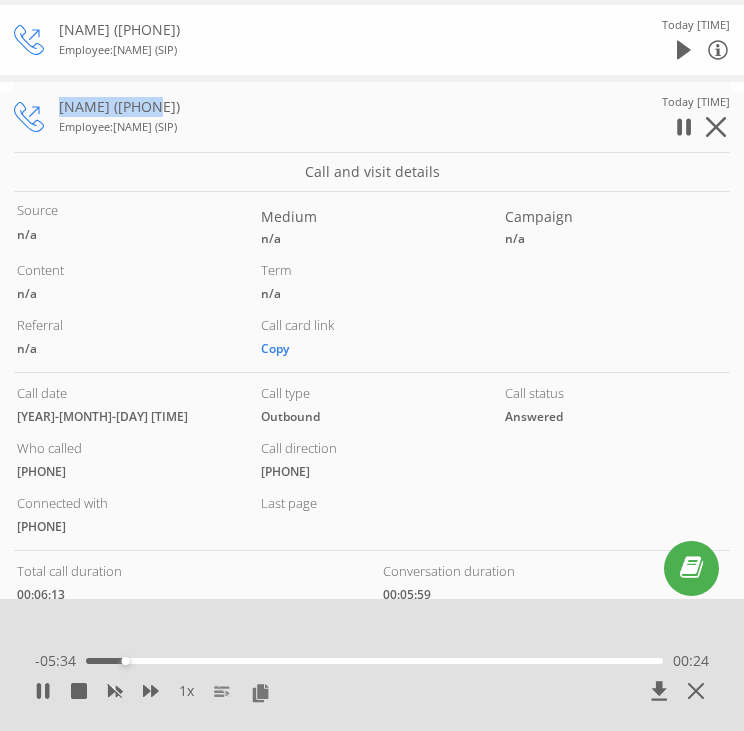 copy on "[NAME]" 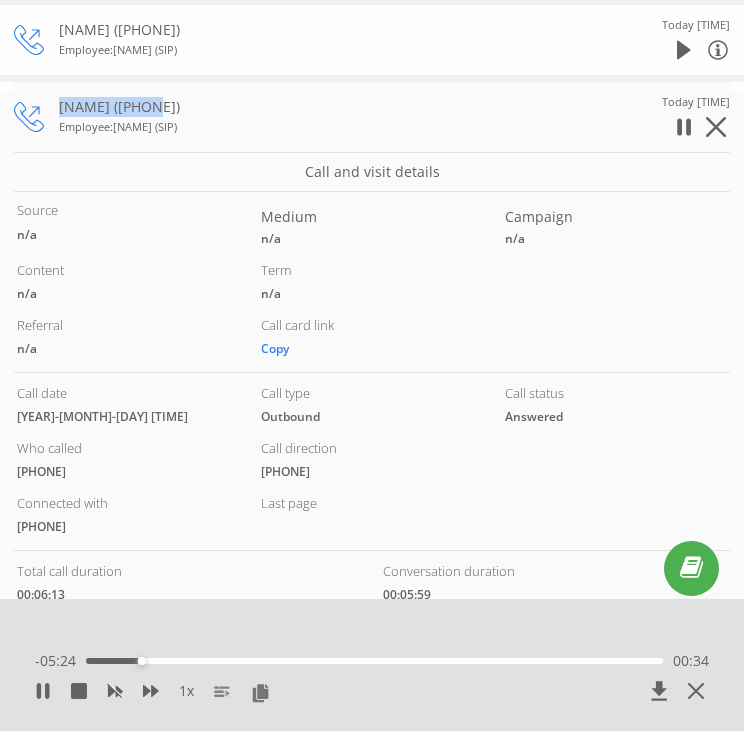 drag, startPoint x: 256, startPoint y: 105, endPoint x: 160, endPoint y: 109, distance: 96.0833 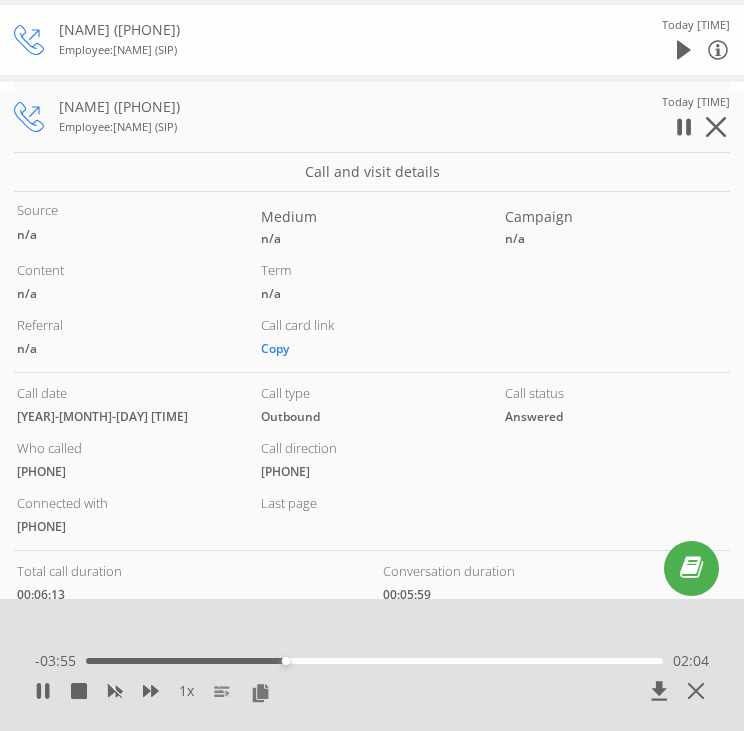 click on "Employee : [FIRST] [LAST] (SIP)" at bounding box center [329, 127] 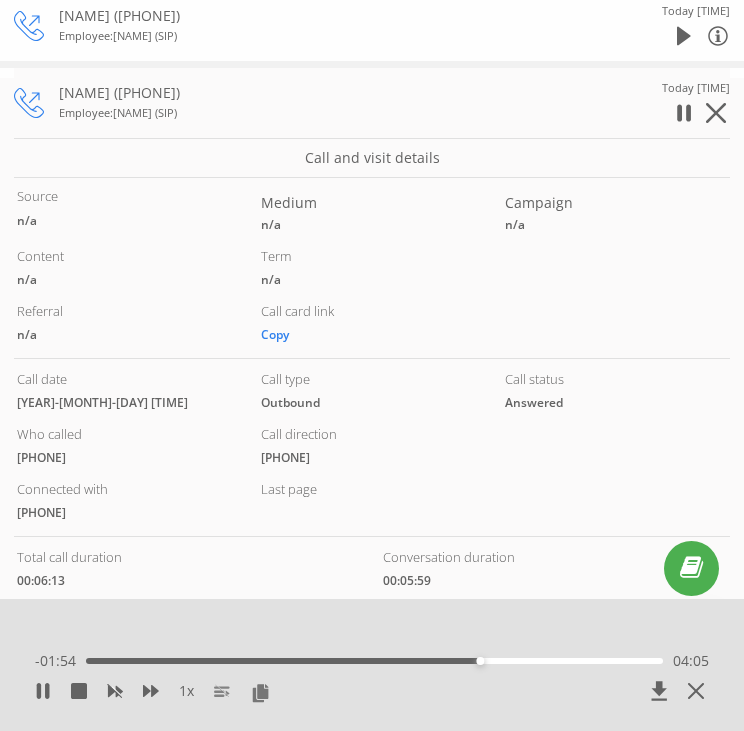 scroll, scrollTop: 304, scrollLeft: 0, axis: vertical 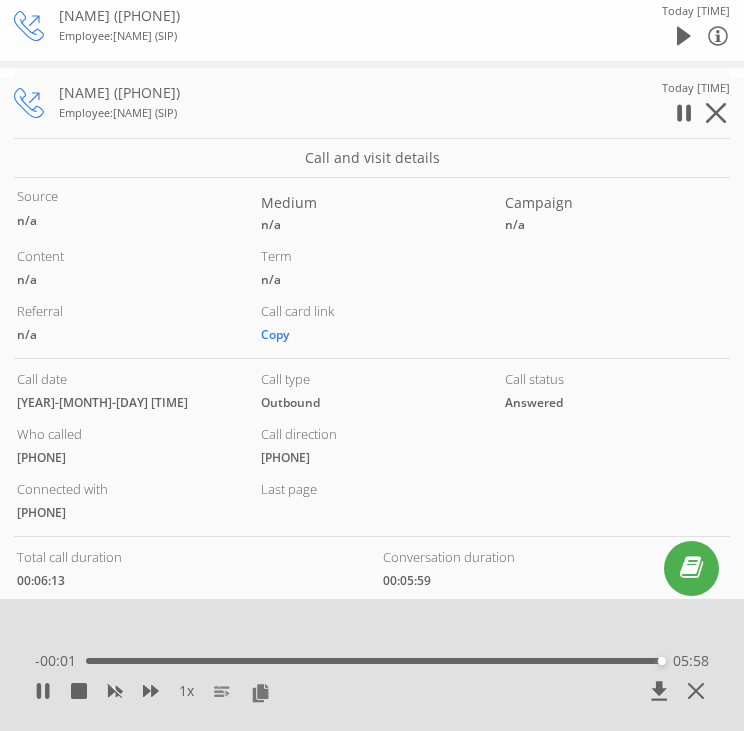 click 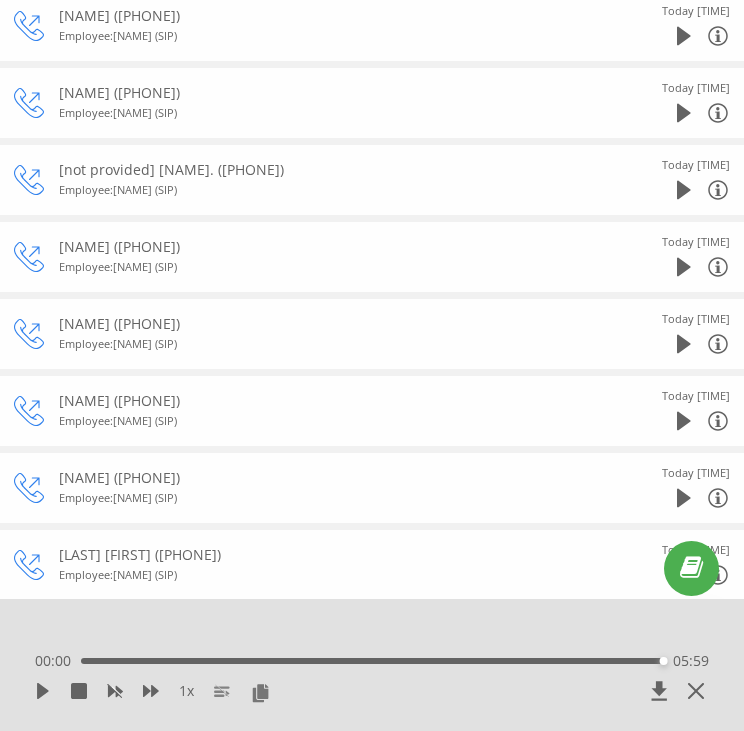 click 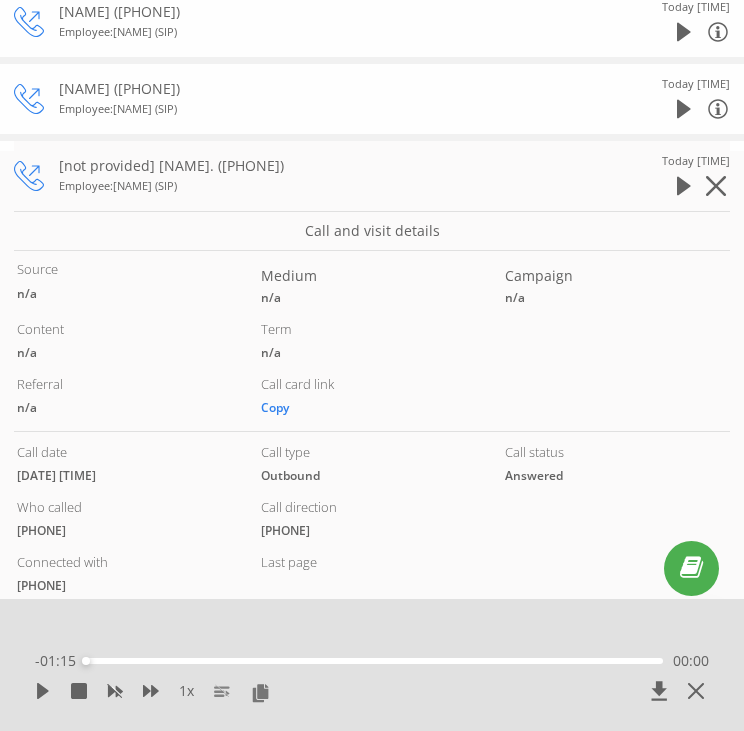 scroll, scrollTop: 308, scrollLeft: 0, axis: vertical 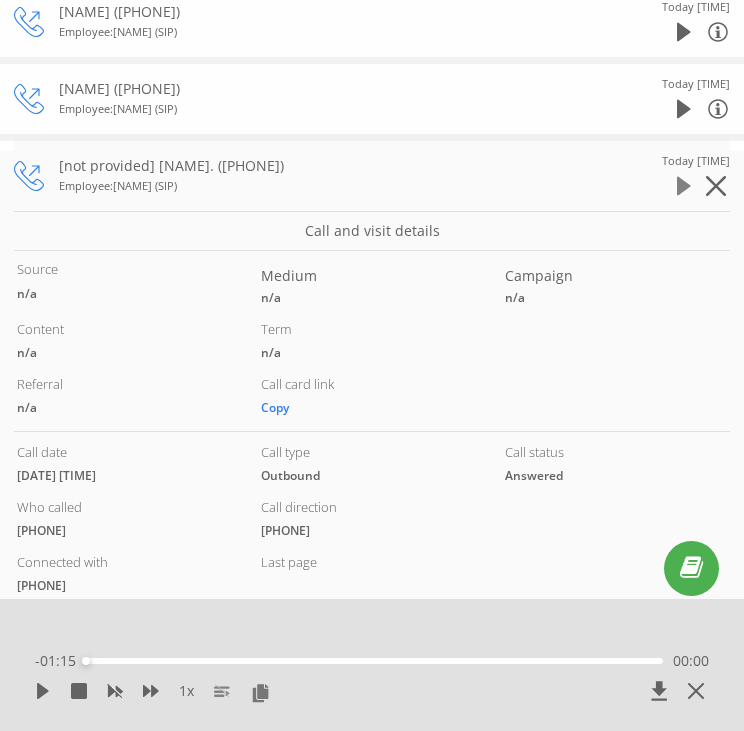 click 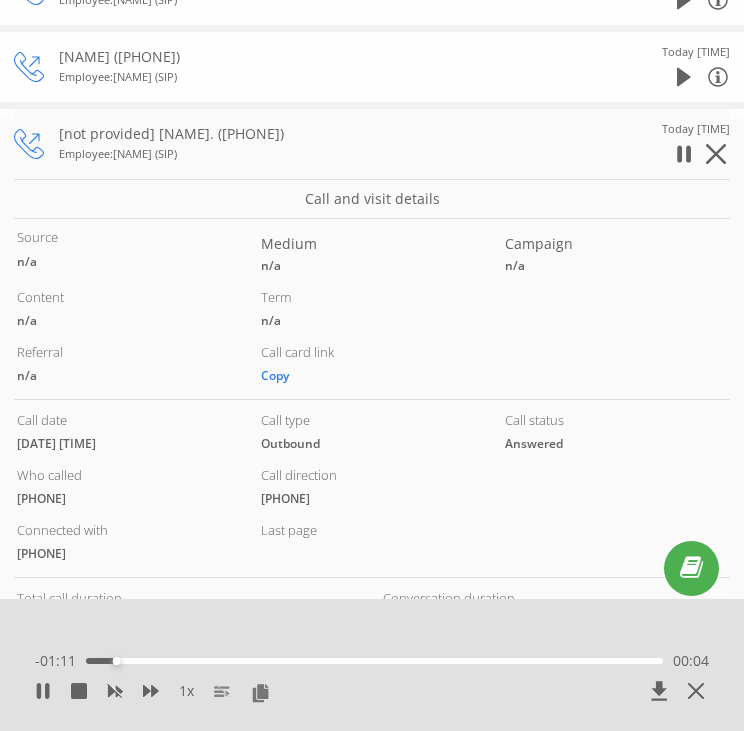 scroll, scrollTop: 342, scrollLeft: 0, axis: vertical 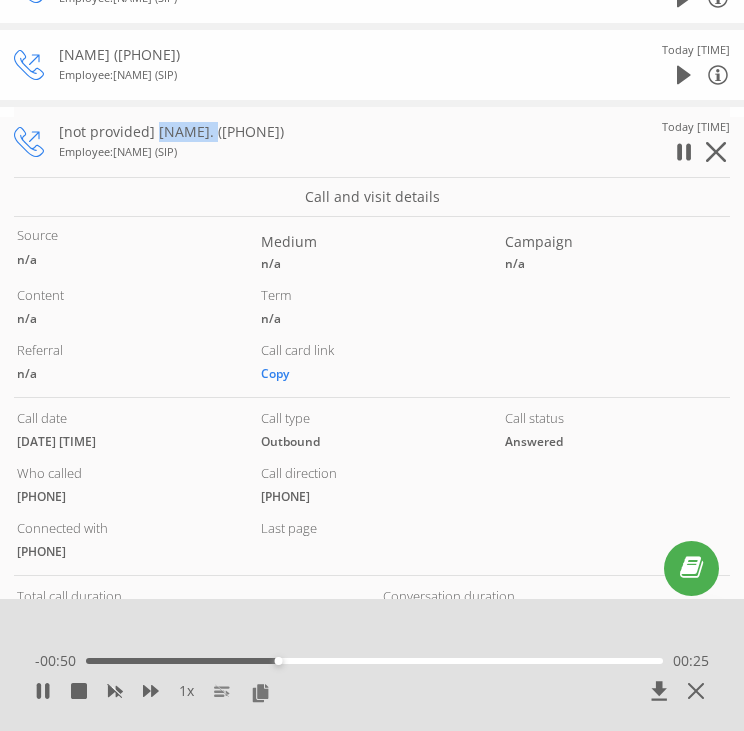 drag, startPoint x: 156, startPoint y: 130, endPoint x: 201, endPoint y: 133, distance: 45.099888 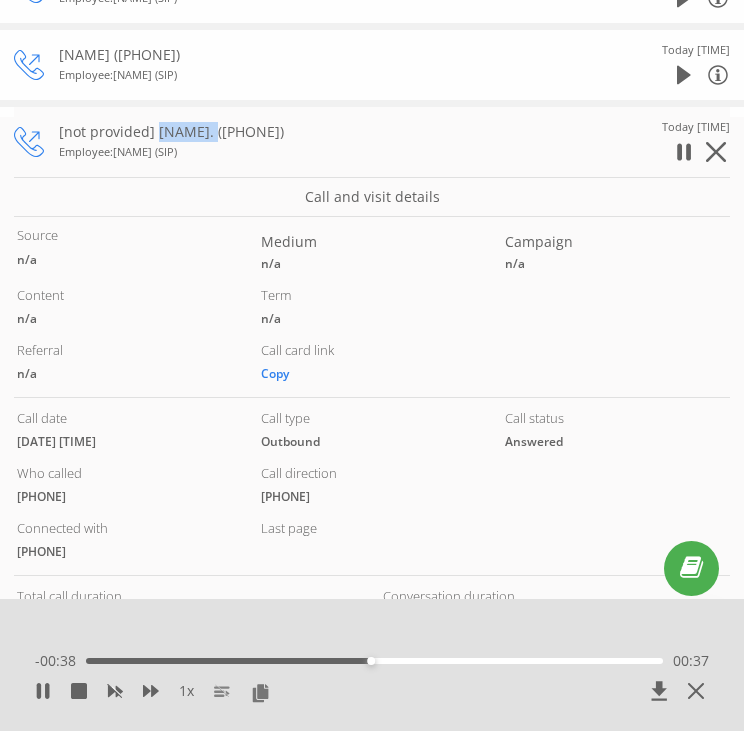 drag, startPoint x: 304, startPoint y: 130, endPoint x: 210, endPoint y: 134, distance: 94.08507 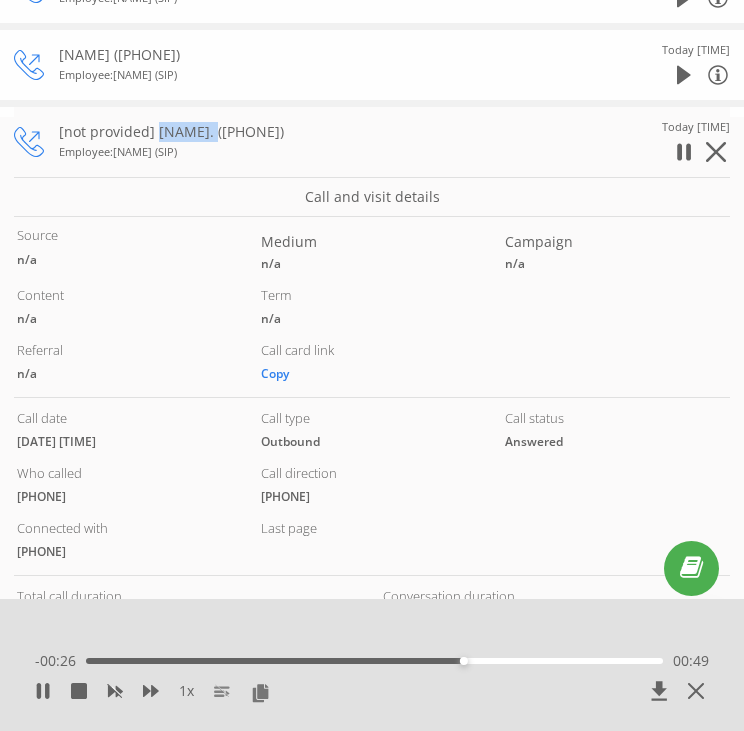 drag, startPoint x: 128, startPoint y: 442, endPoint x: 16, endPoint y: 440, distance: 112.01785 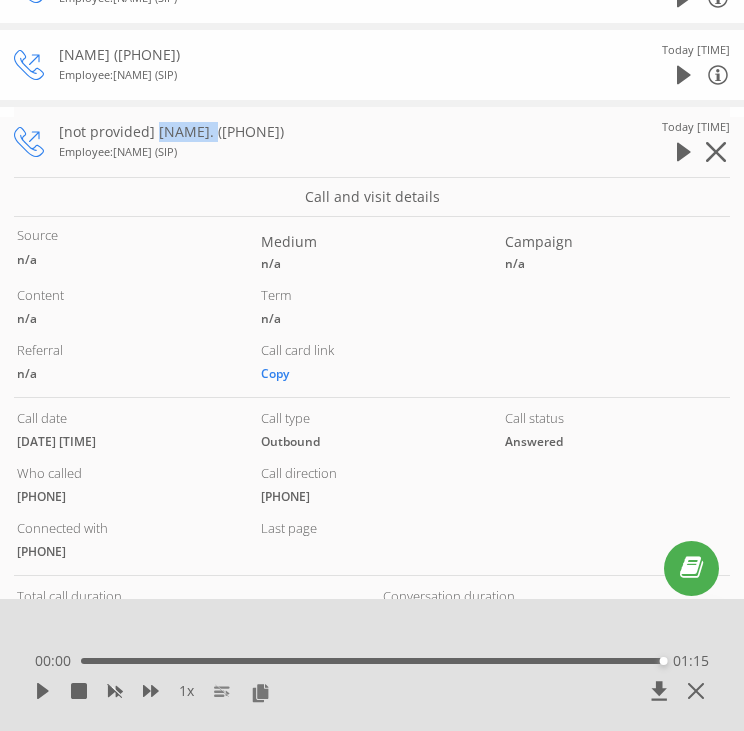click 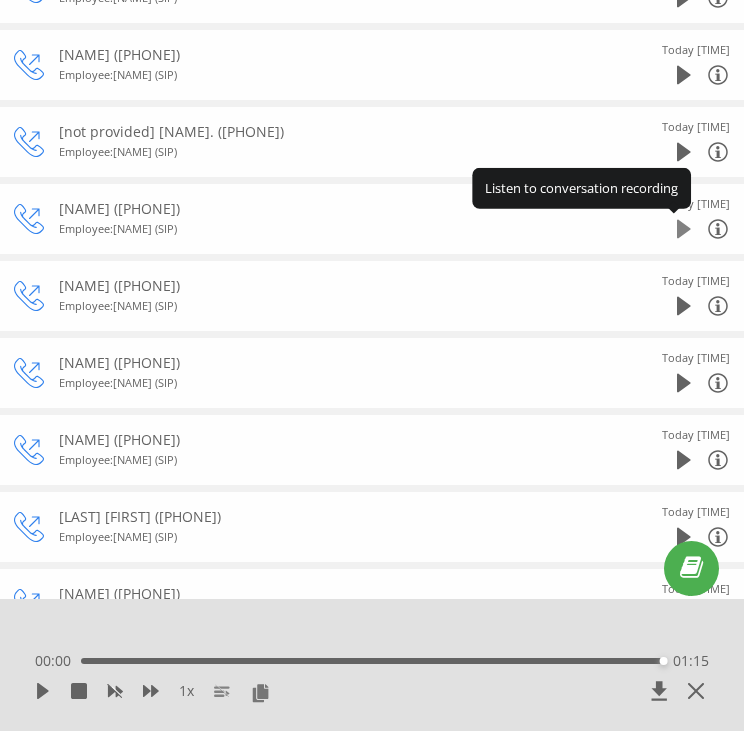 click 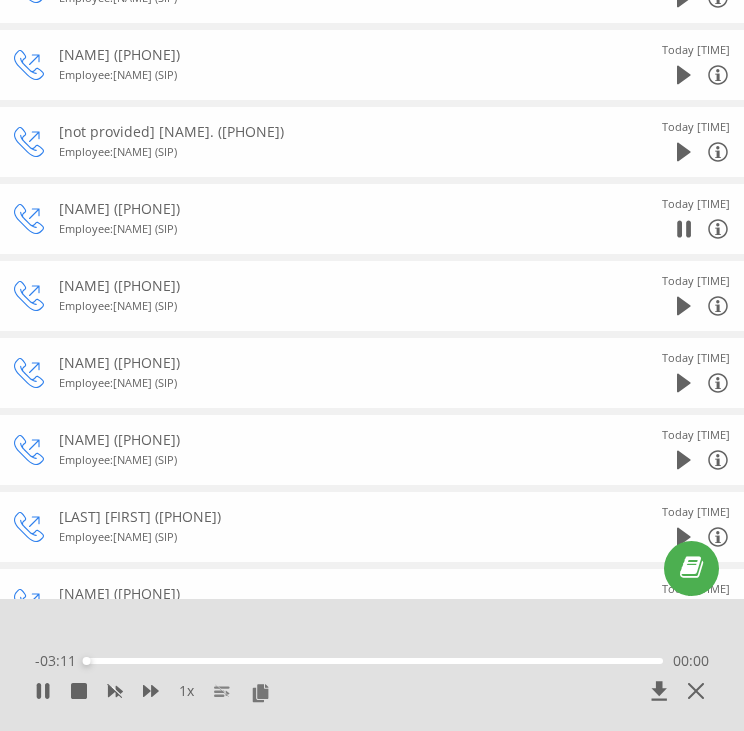 click 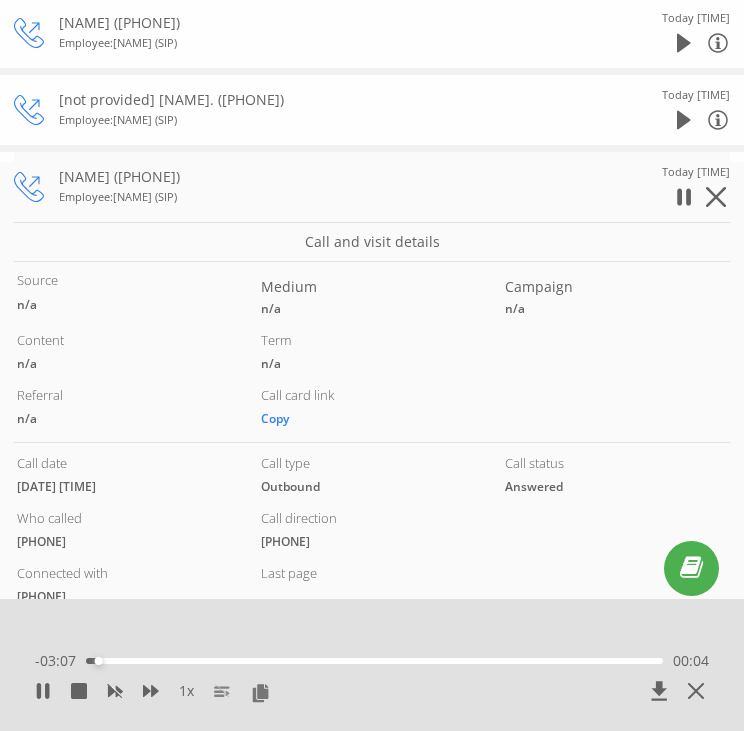 scroll, scrollTop: 375, scrollLeft: 0, axis: vertical 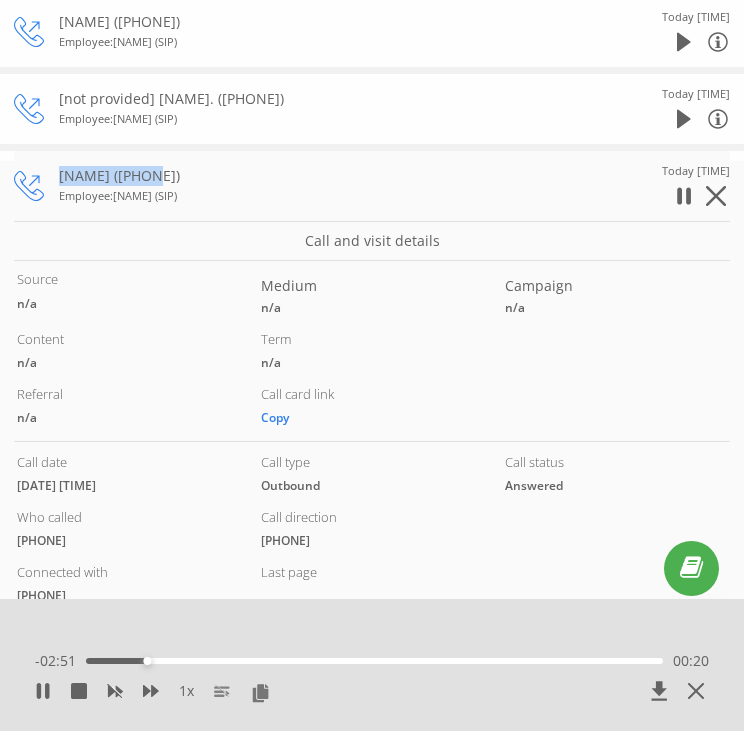 drag, startPoint x: 62, startPoint y: 174, endPoint x: 162, endPoint y: 181, distance: 100.2447 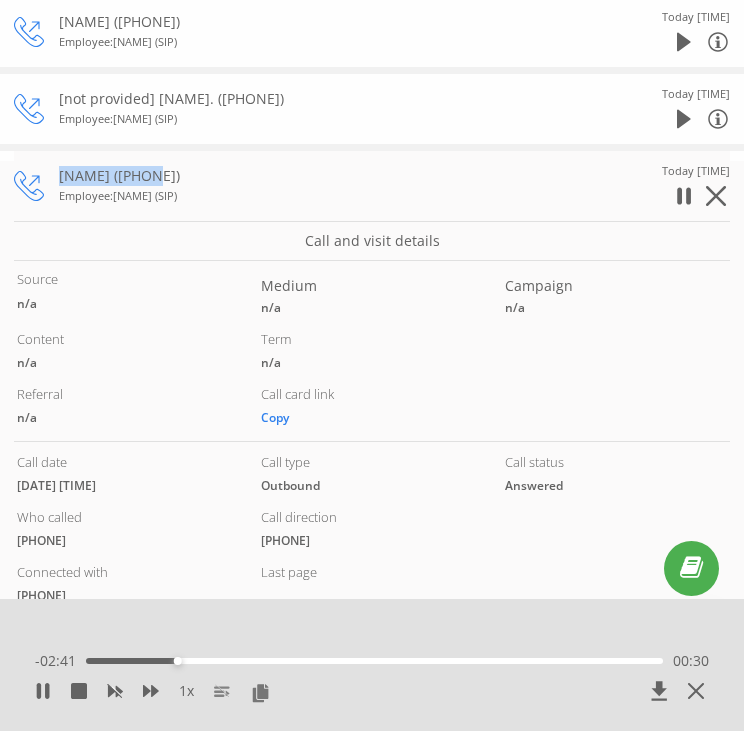 drag, startPoint x: 266, startPoint y: 176, endPoint x: 174, endPoint y: 178, distance: 92.021736 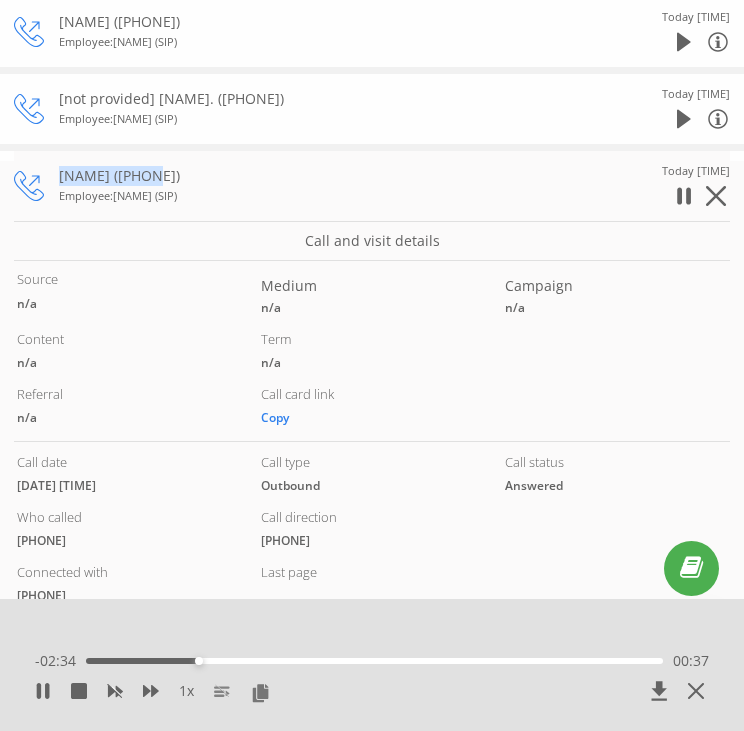 scroll, scrollTop: 508, scrollLeft: 0, axis: vertical 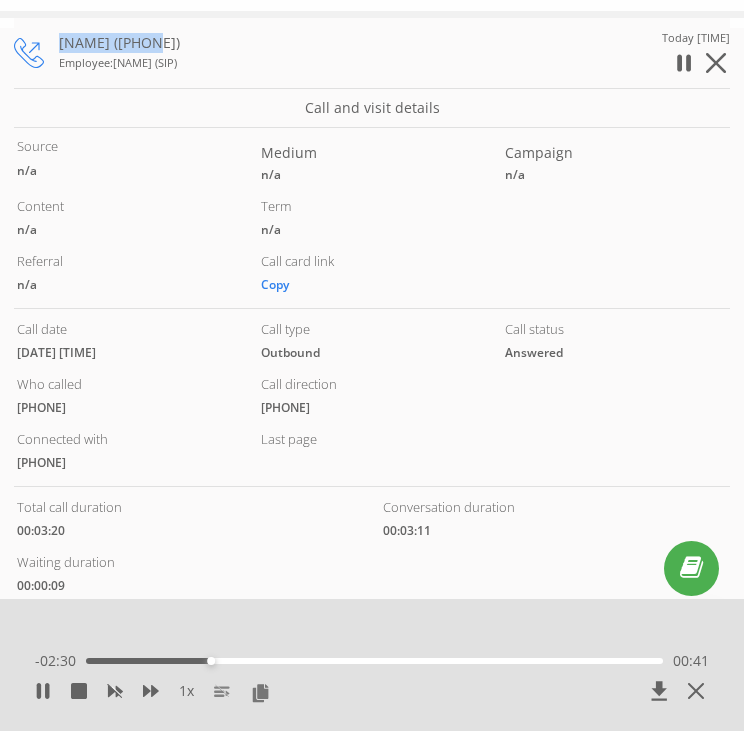 drag, startPoint x: 130, startPoint y: 348, endPoint x: 17, endPoint y: 349, distance: 113.004425 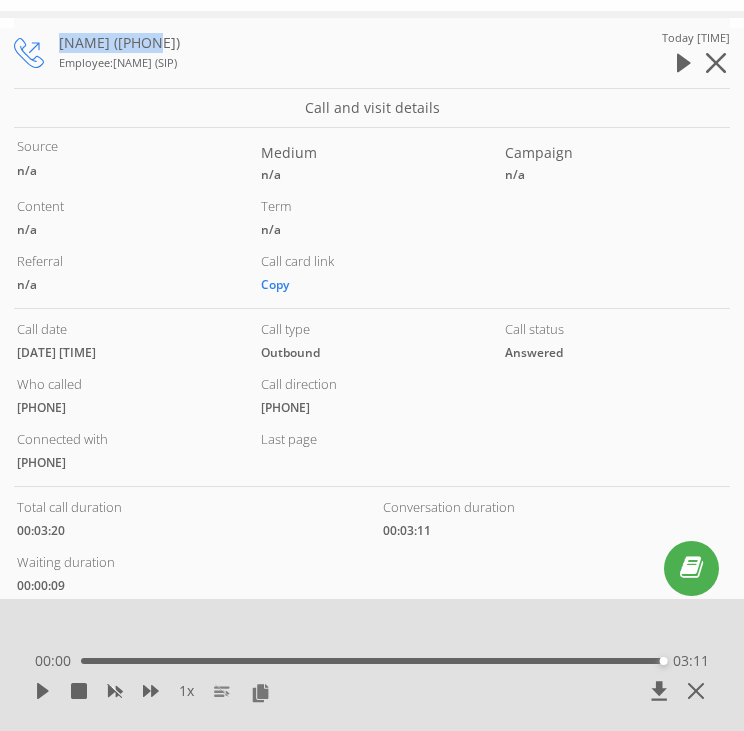 click 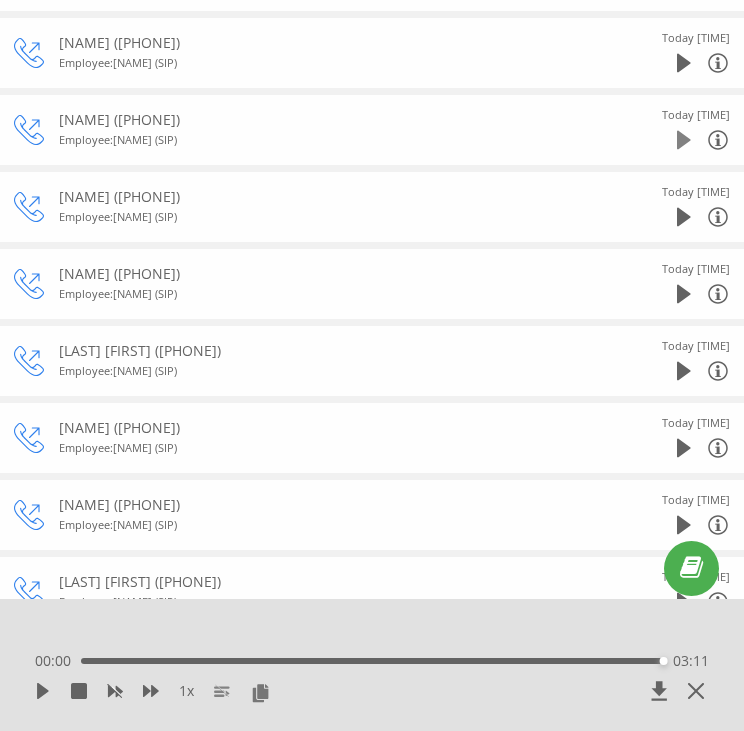click 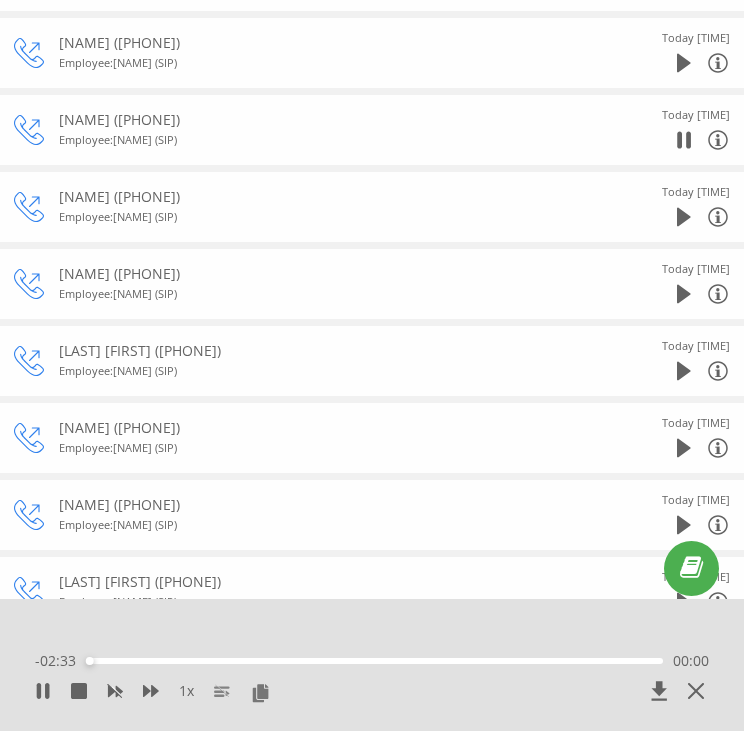 click 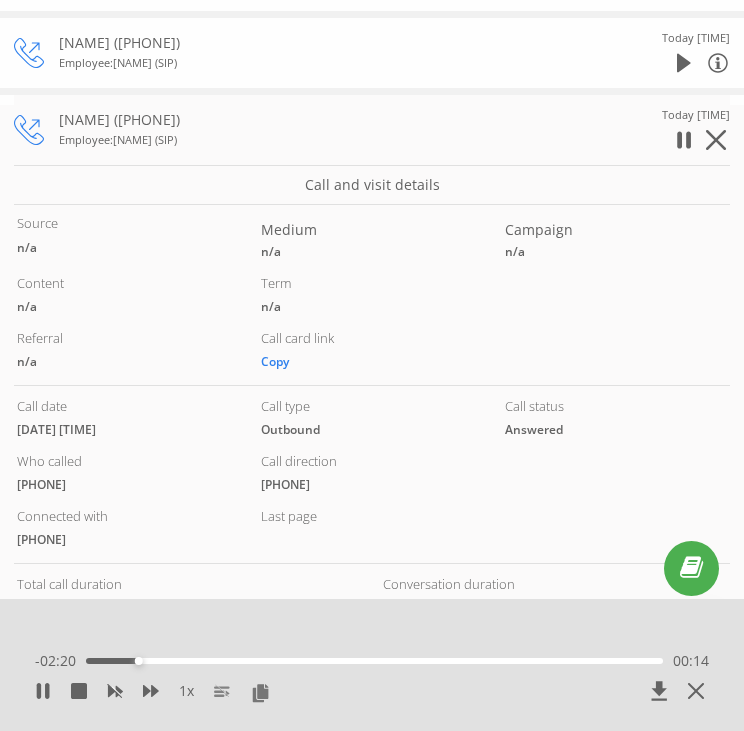 click on "[DATE] [TIME]" at bounding box center [128, 430] 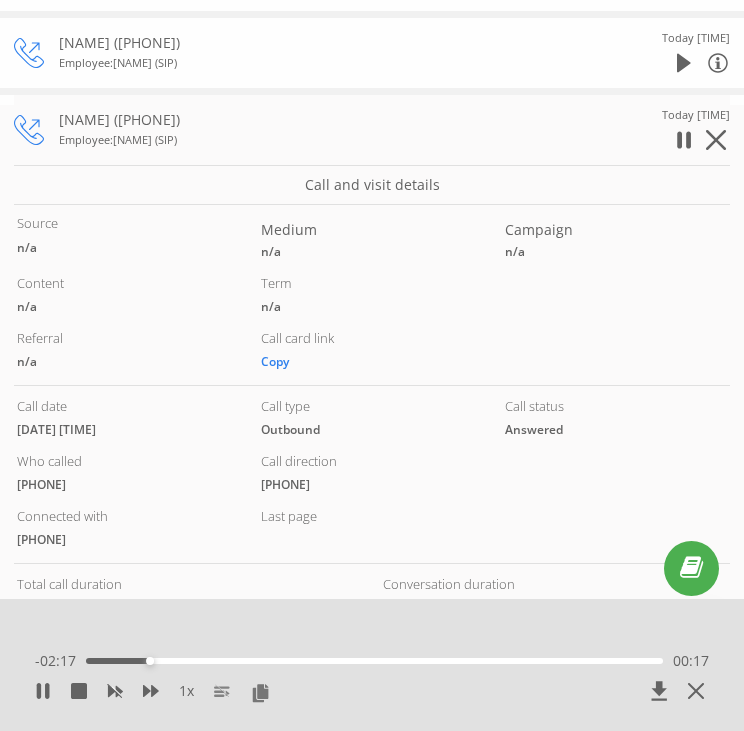 drag, startPoint x: 128, startPoint y: 428, endPoint x: 16, endPoint y: 429, distance: 112.00446 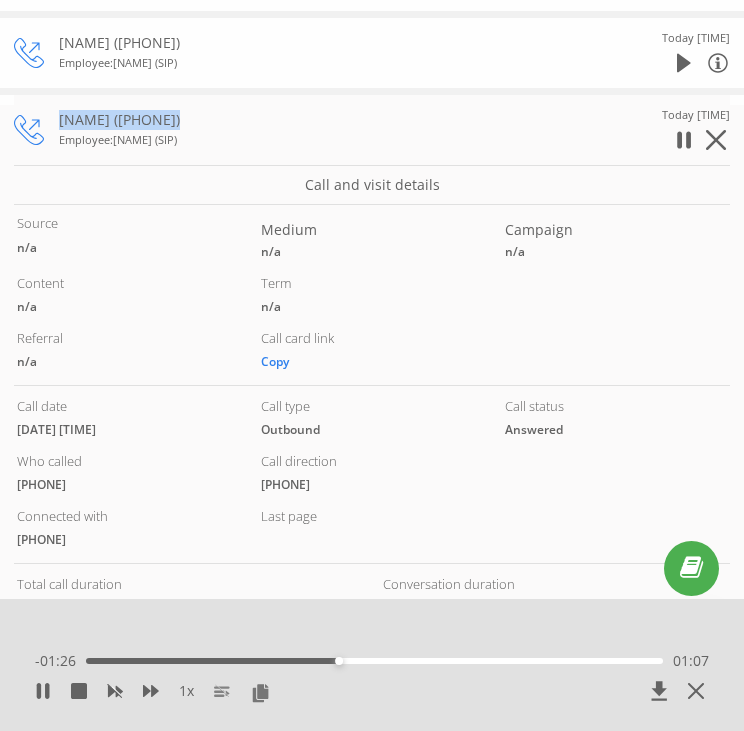 drag, startPoint x: 61, startPoint y: 117, endPoint x: 170, endPoint y: 118, distance: 109.004585 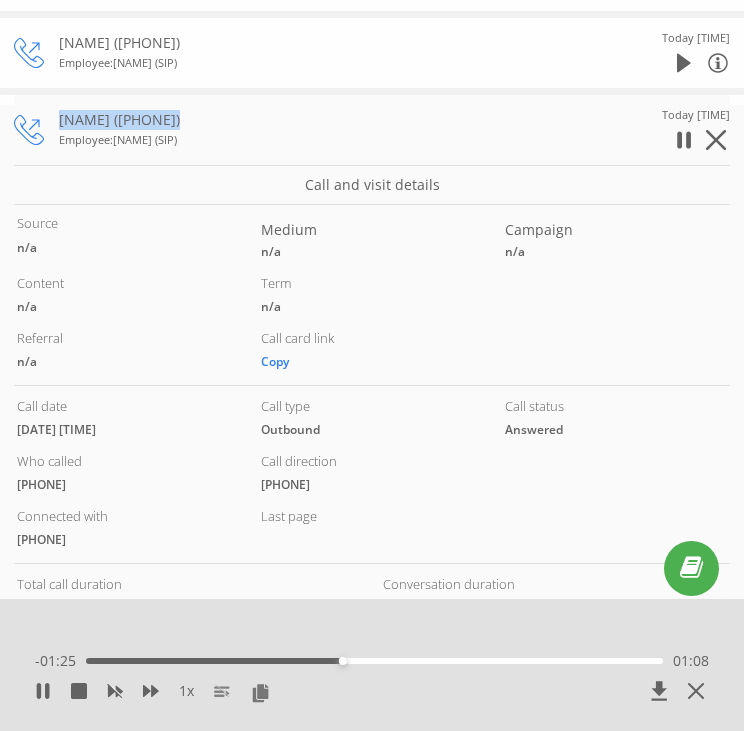 drag, startPoint x: 170, startPoint y: 118, endPoint x: 155, endPoint y: 118, distance: 15 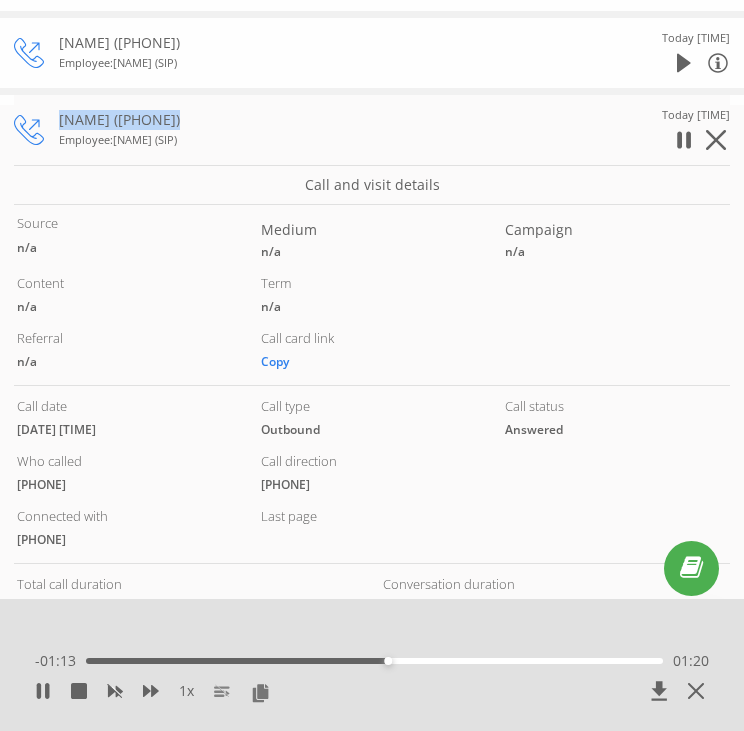 drag, startPoint x: 276, startPoint y: 120, endPoint x: 182, endPoint y: 126, distance: 94.19129 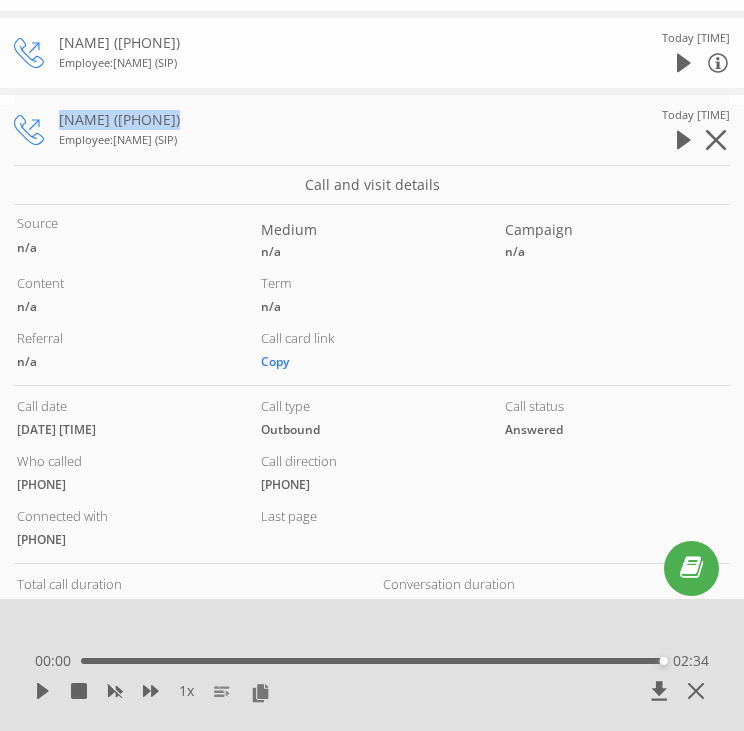 click 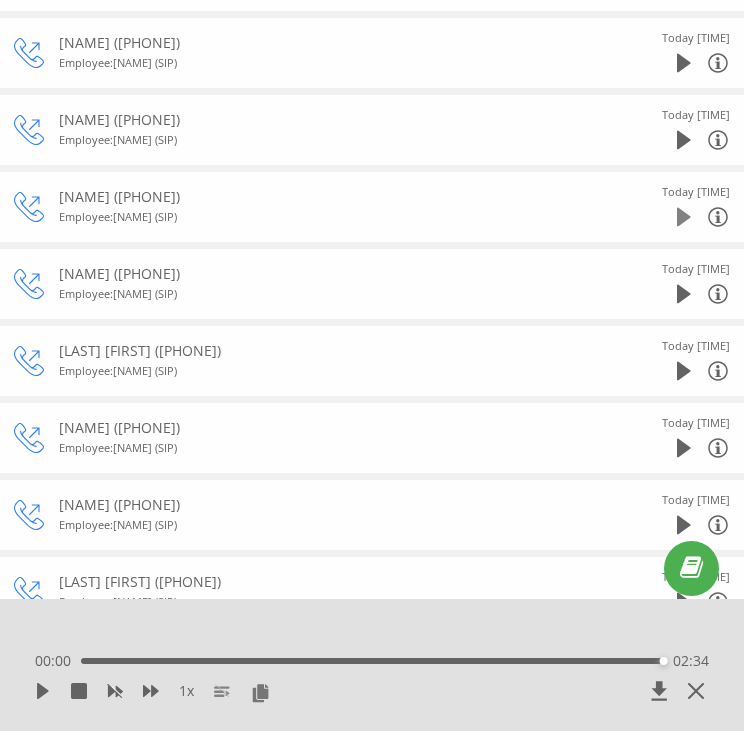 click 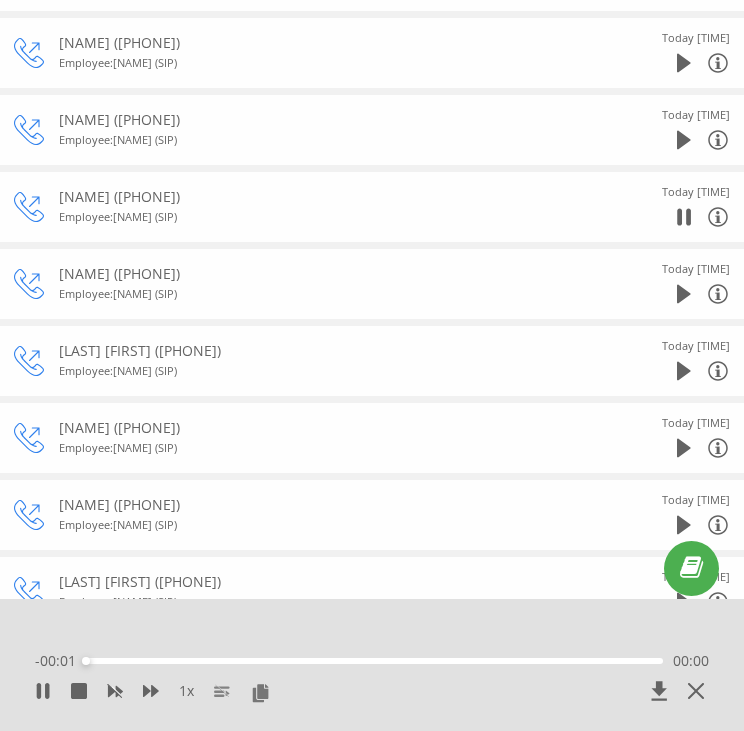 click 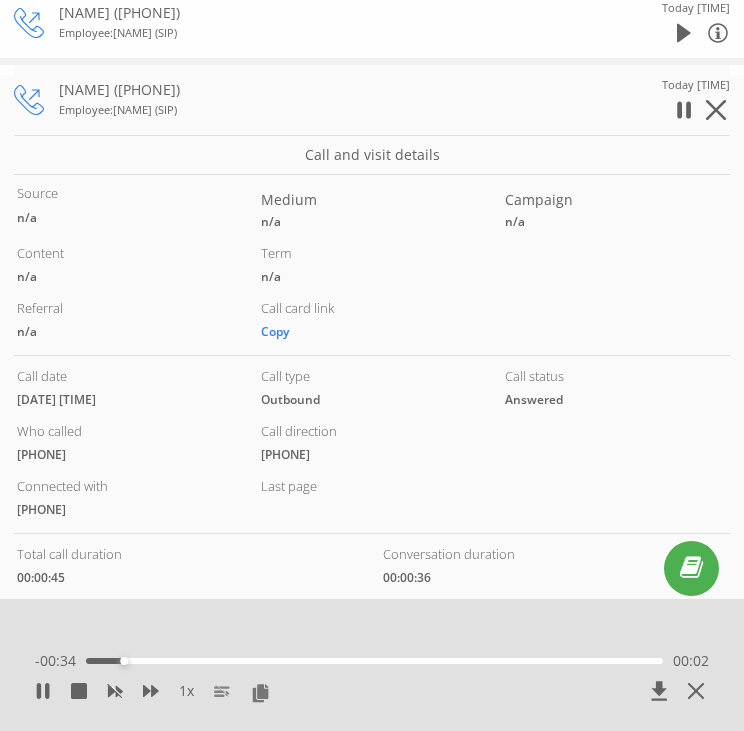 scroll, scrollTop: 616, scrollLeft: 0, axis: vertical 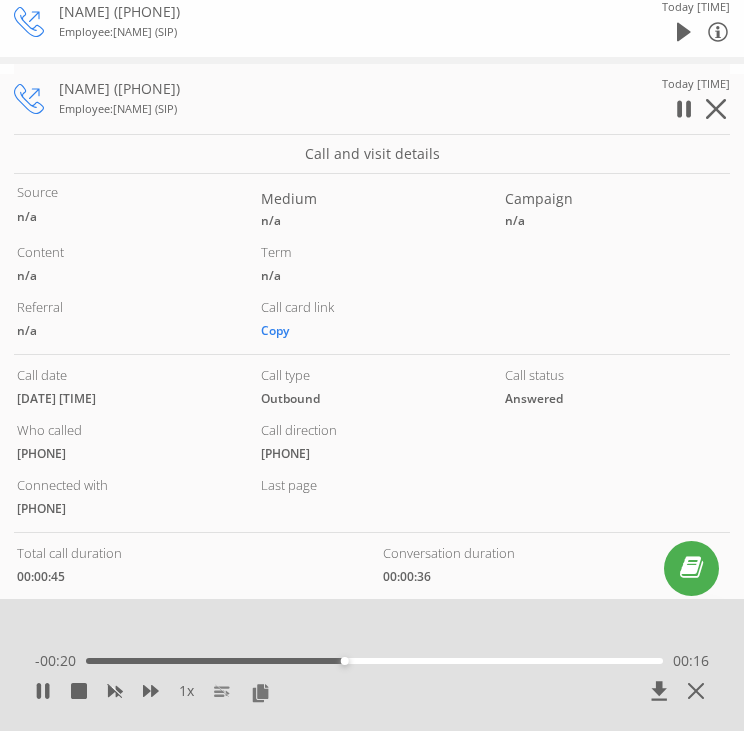 drag, startPoint x: 128, startPoint y: 396, endPoint x: 16, endPoint y: 403, distance: 112.21854 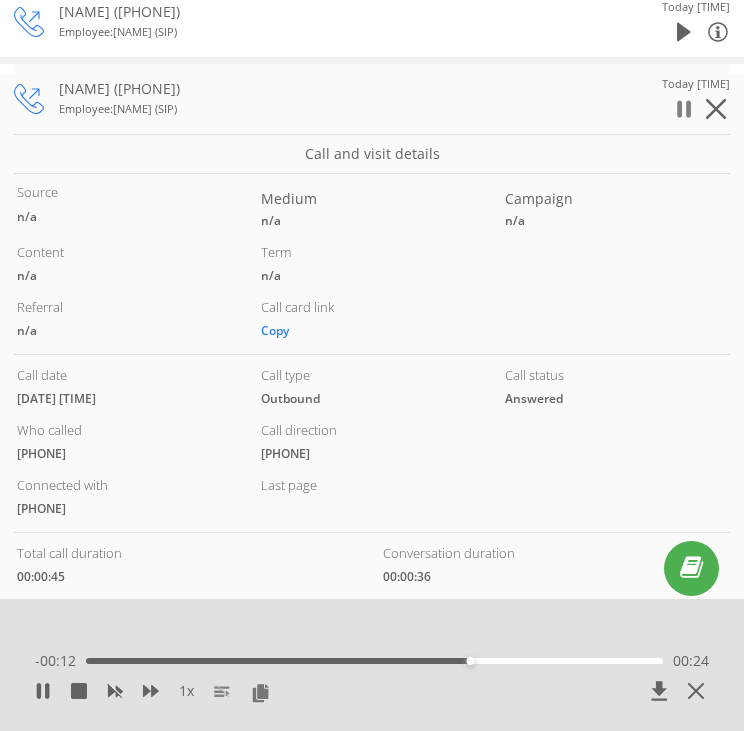 click 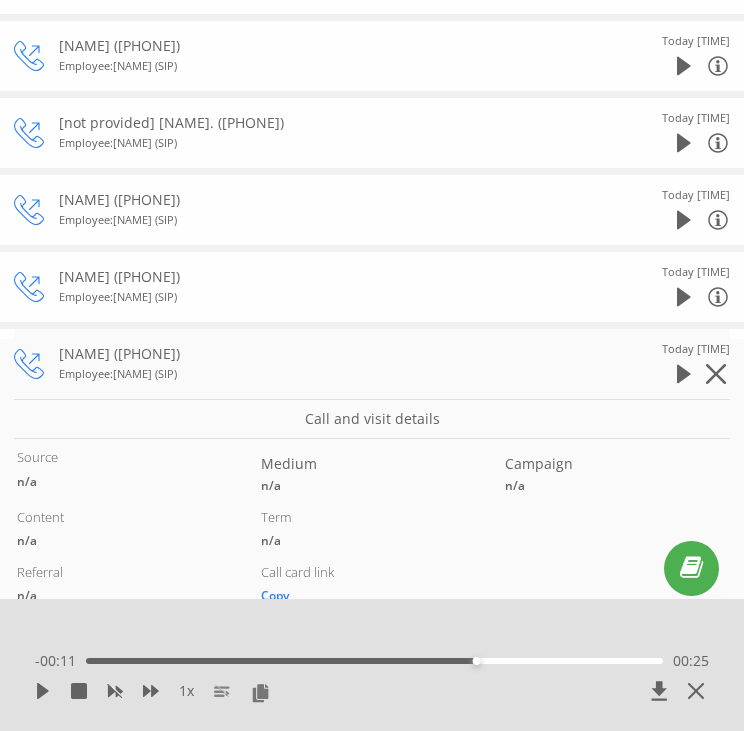 scroll, scrollTop: 348, scrollLeft: 0, axis: vertical 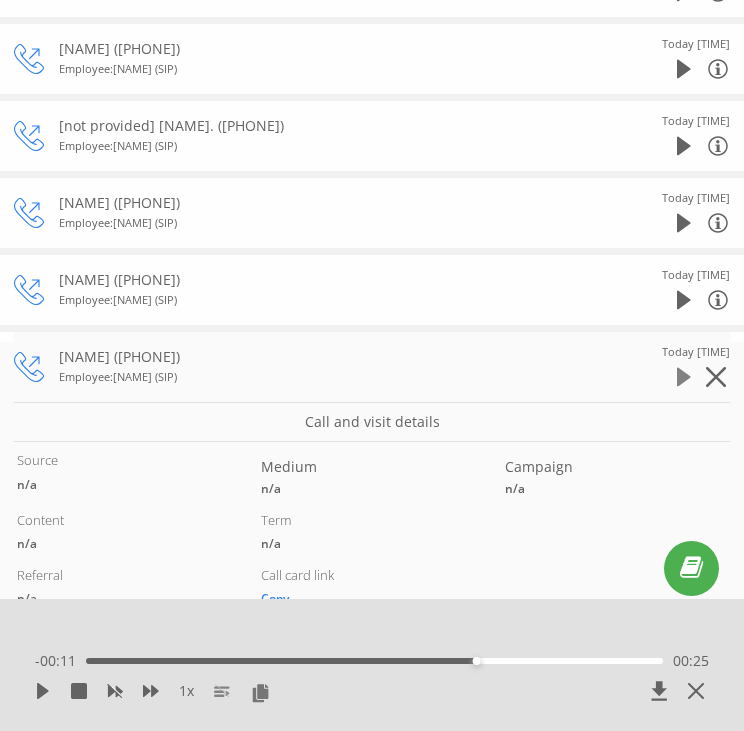 click 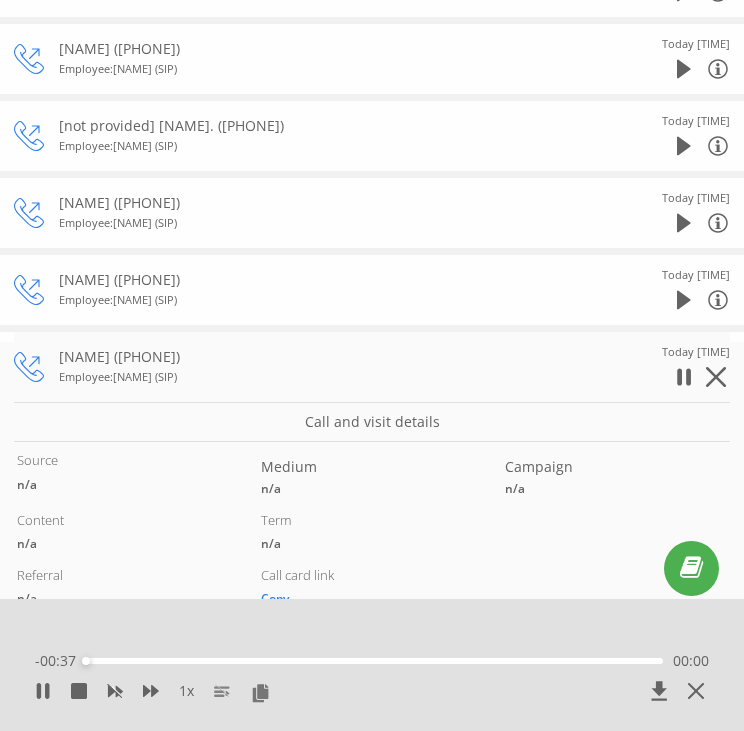 click 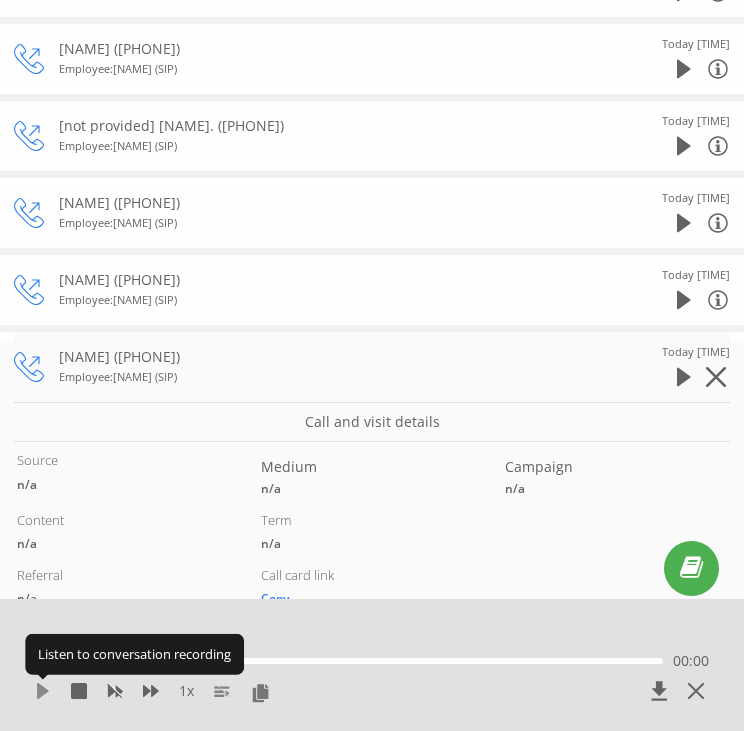 click 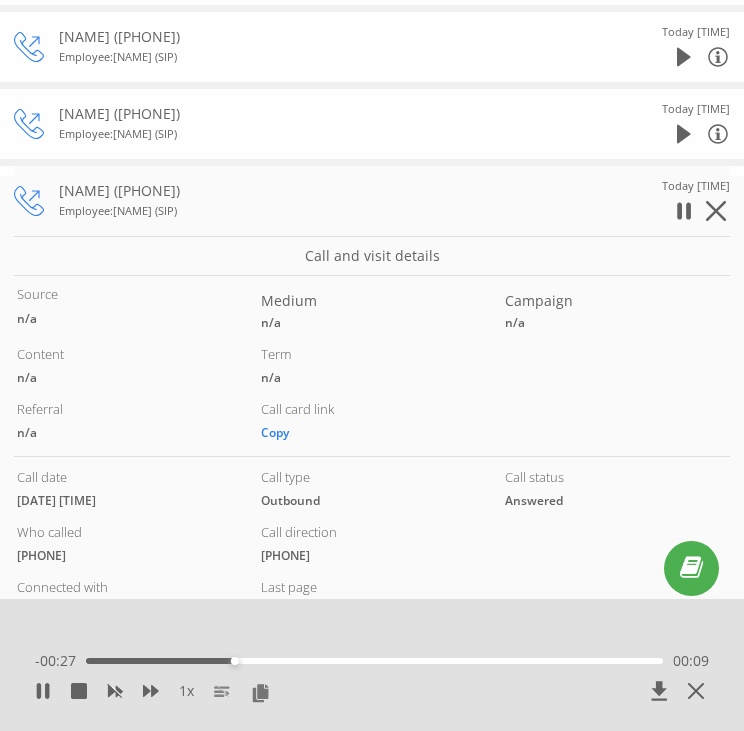 scroll, scrollTop: 518, scrollLeft: 0, axis: vertical 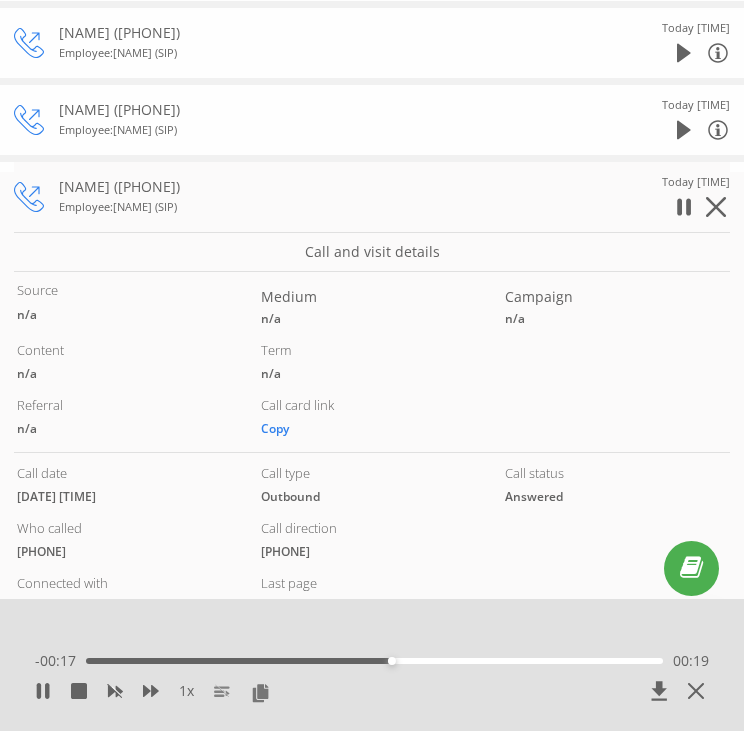 drag, startPoint x: 60, startPoint y: 183, endPoint x: 193, endPoint y: 191, distance: 133.24039 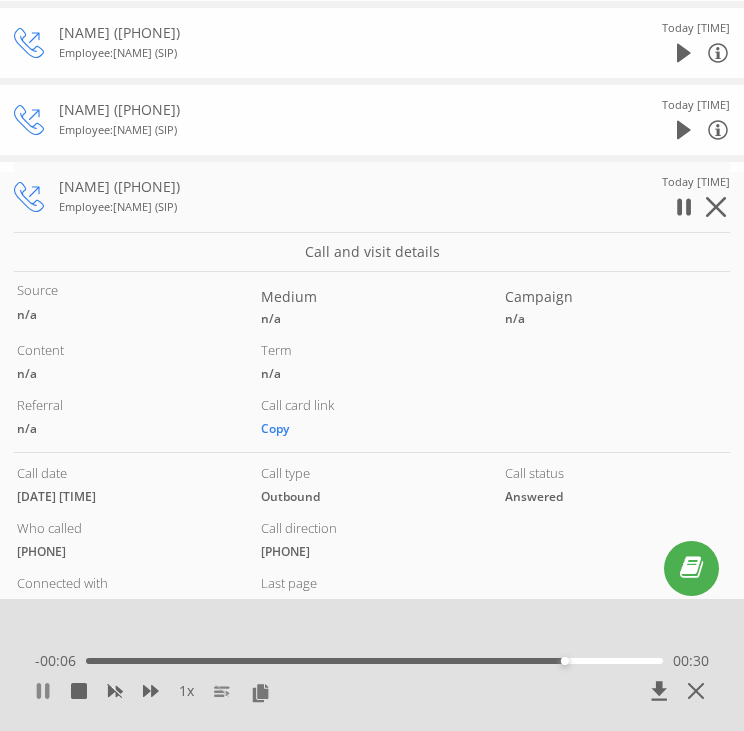 click 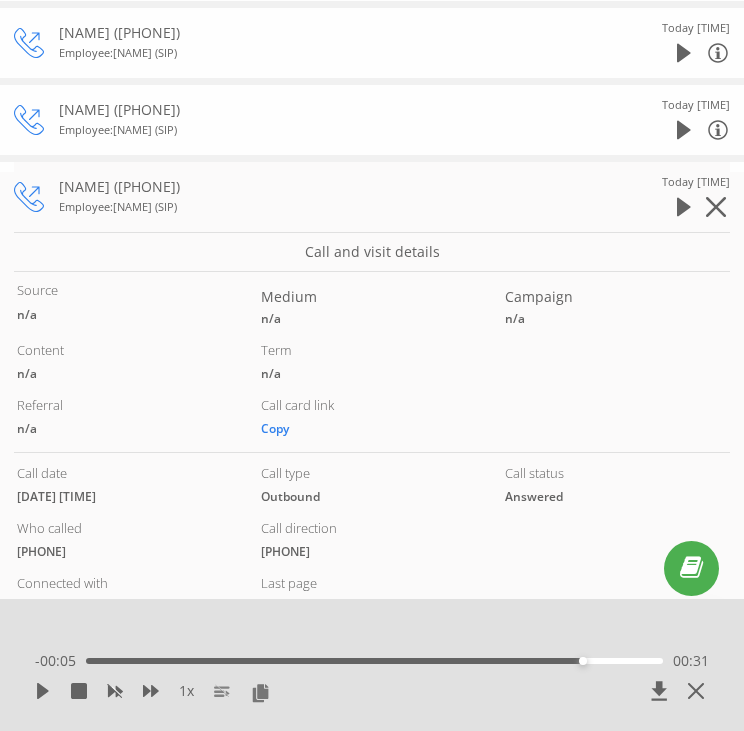 drag, startPoint x: 207, startPoint y: 185, endPoint x: 298, endPoint y: 183, distance: 91.02197 